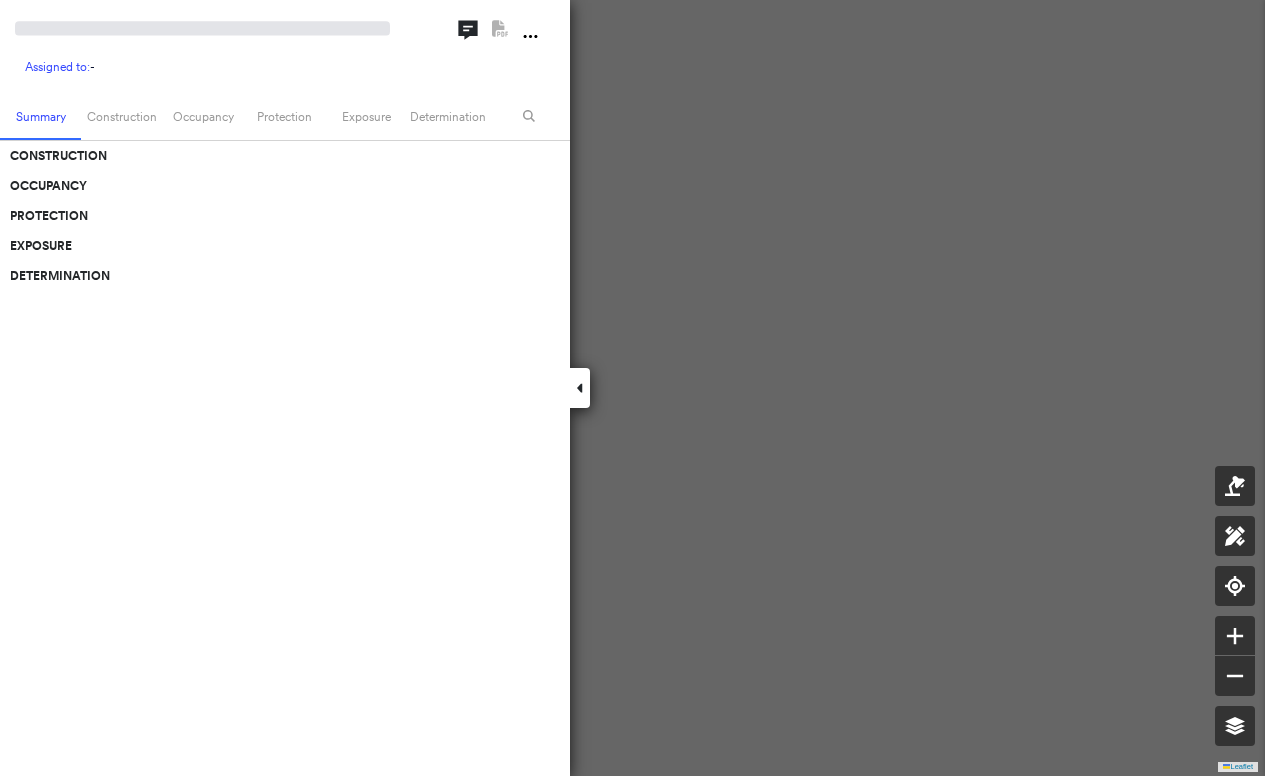 scroll, scrollTop: 0, scrollLeft: 0, axis: both 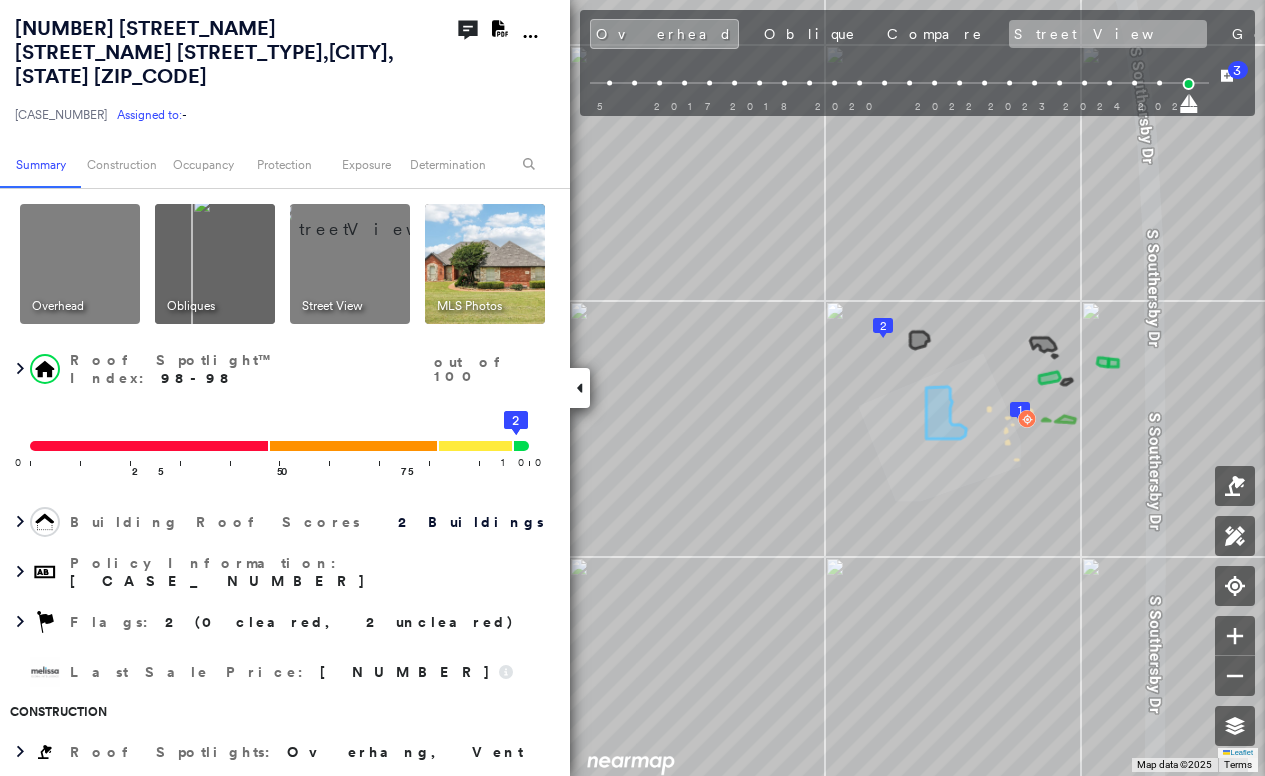 click on "Street View" at bounding box center (1108, 34) 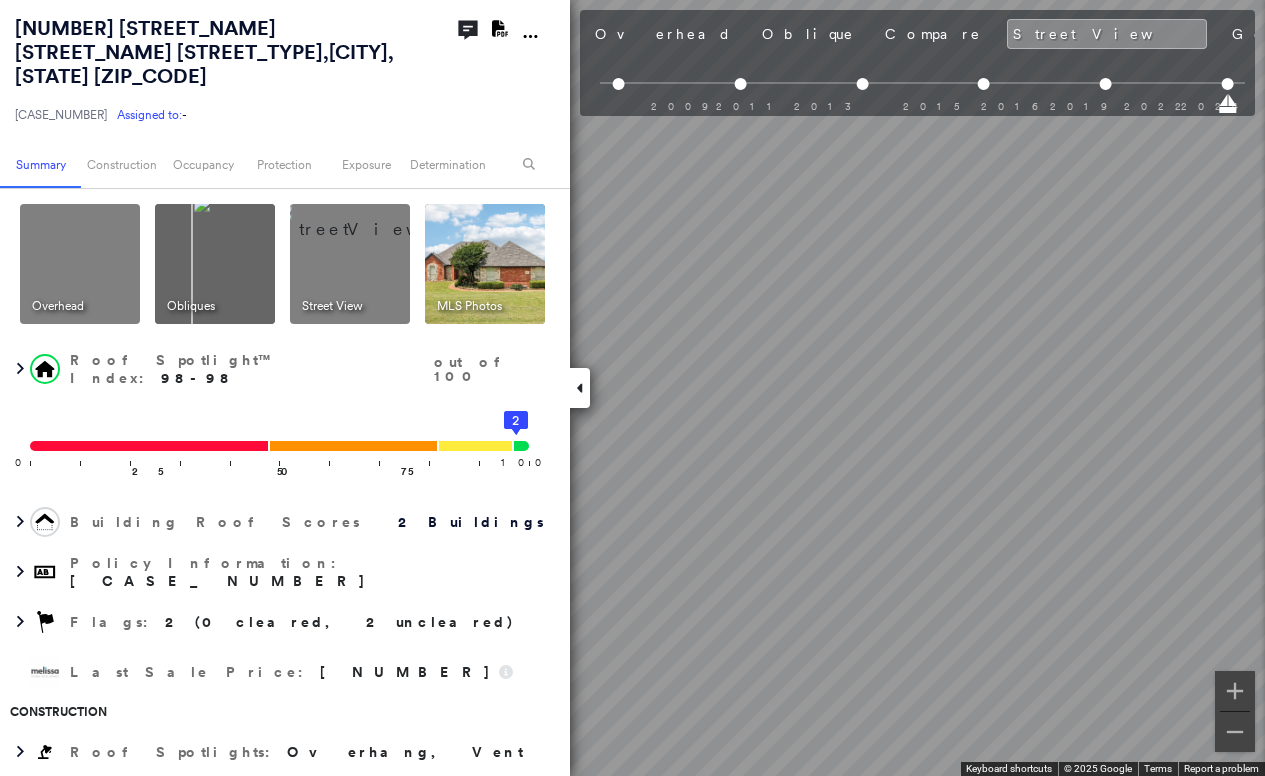 scroll, scrollTop: 0, scrollLeft: 333, axis: horizontal 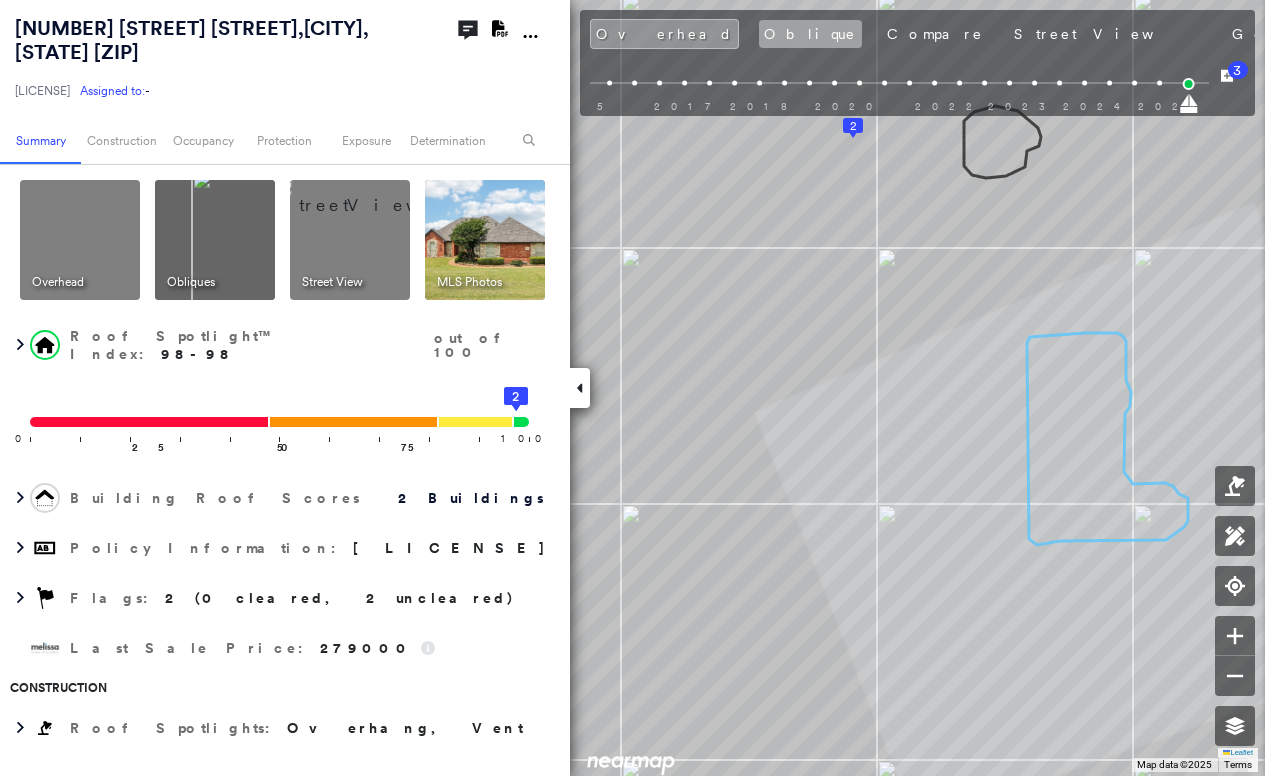 click on "Oblique" at bounding box center (810, 34) 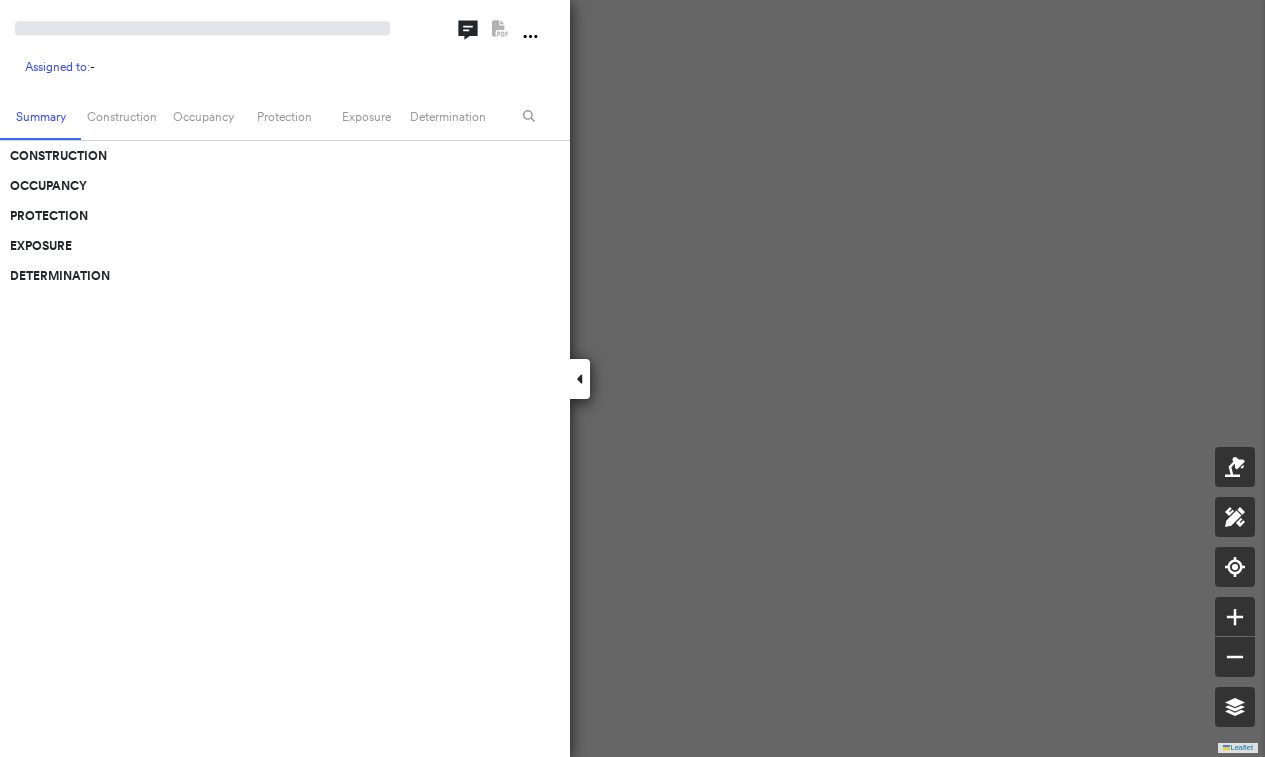 scroll, scrollTop: 0, scrollLeft: 0, axis: both 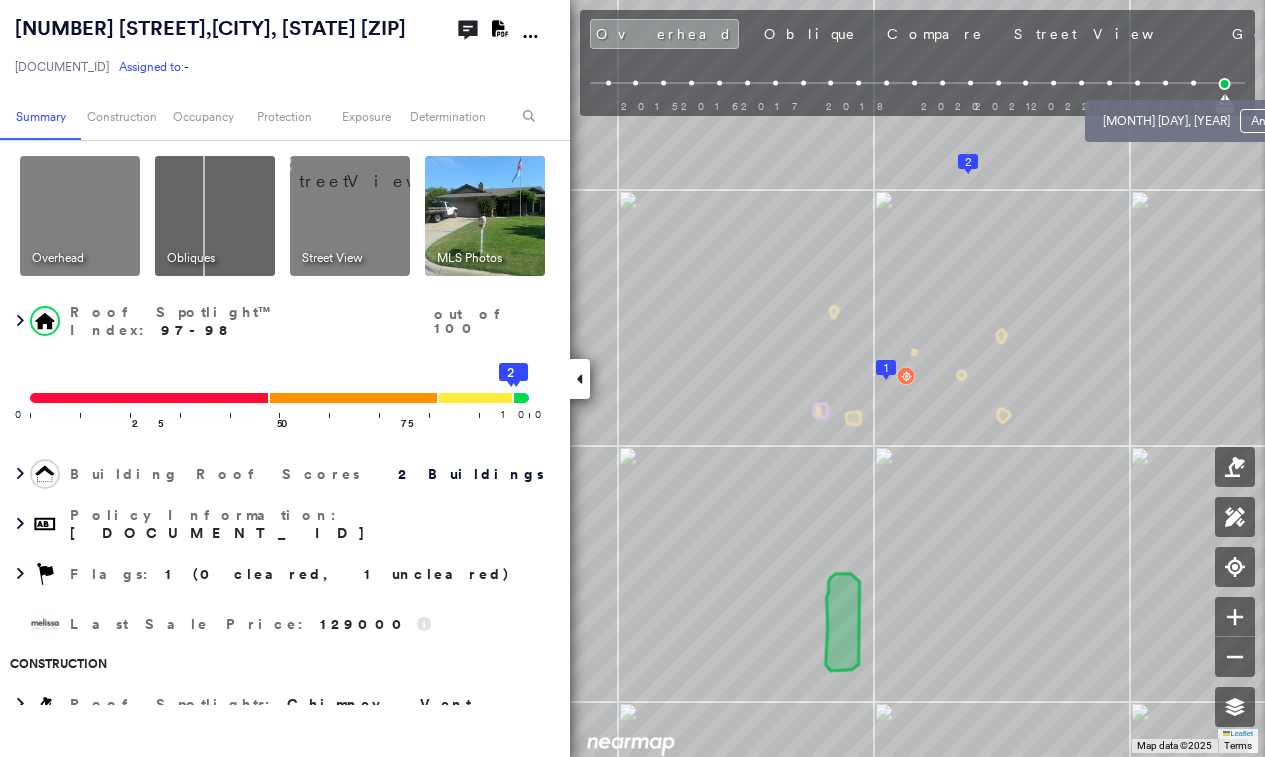 click at bounding box center (1193, 83) 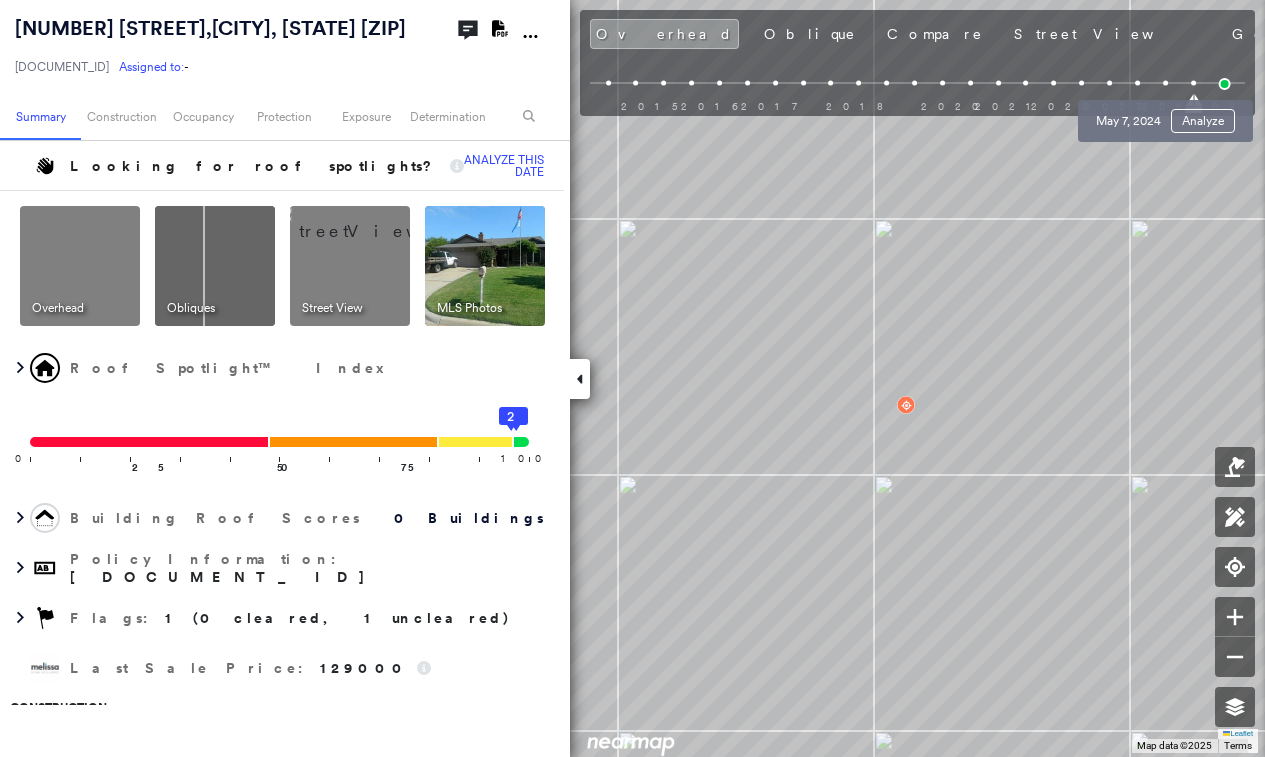click at bounding box center [1165, 83] 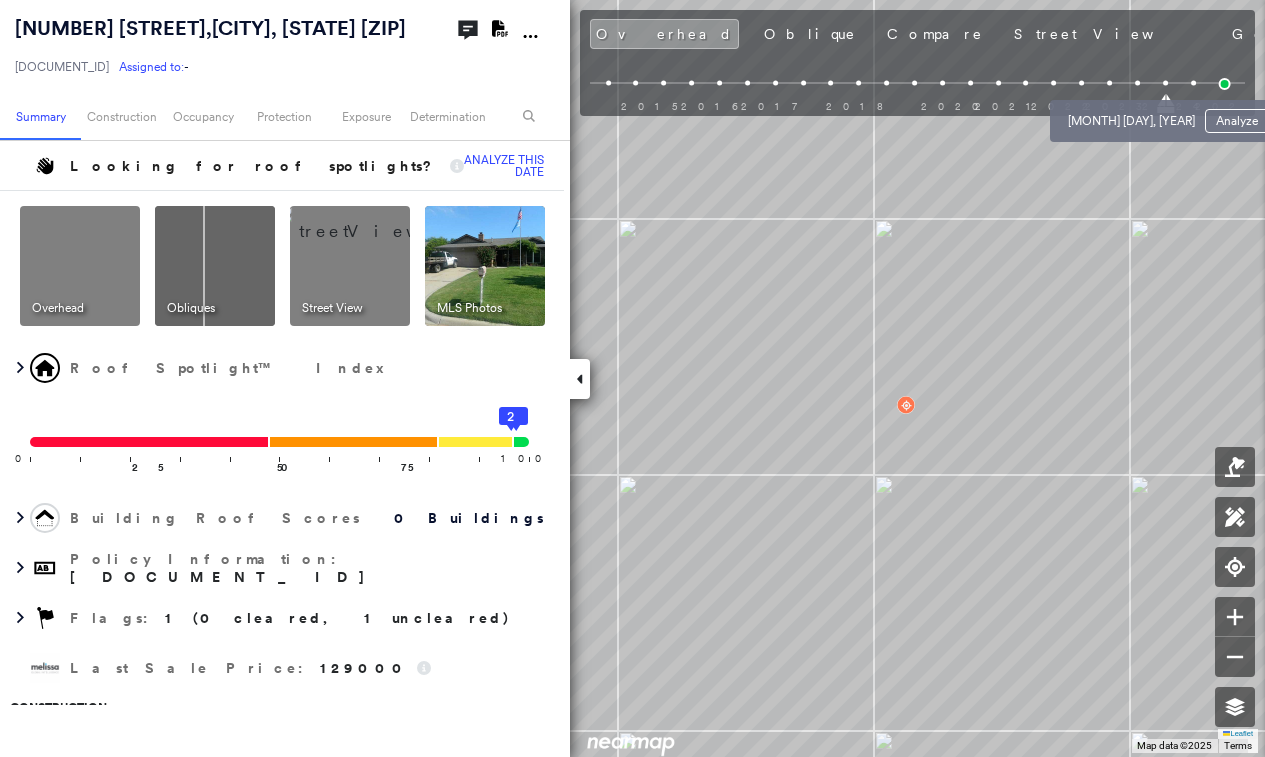 click at bounding box center (1137, 83) 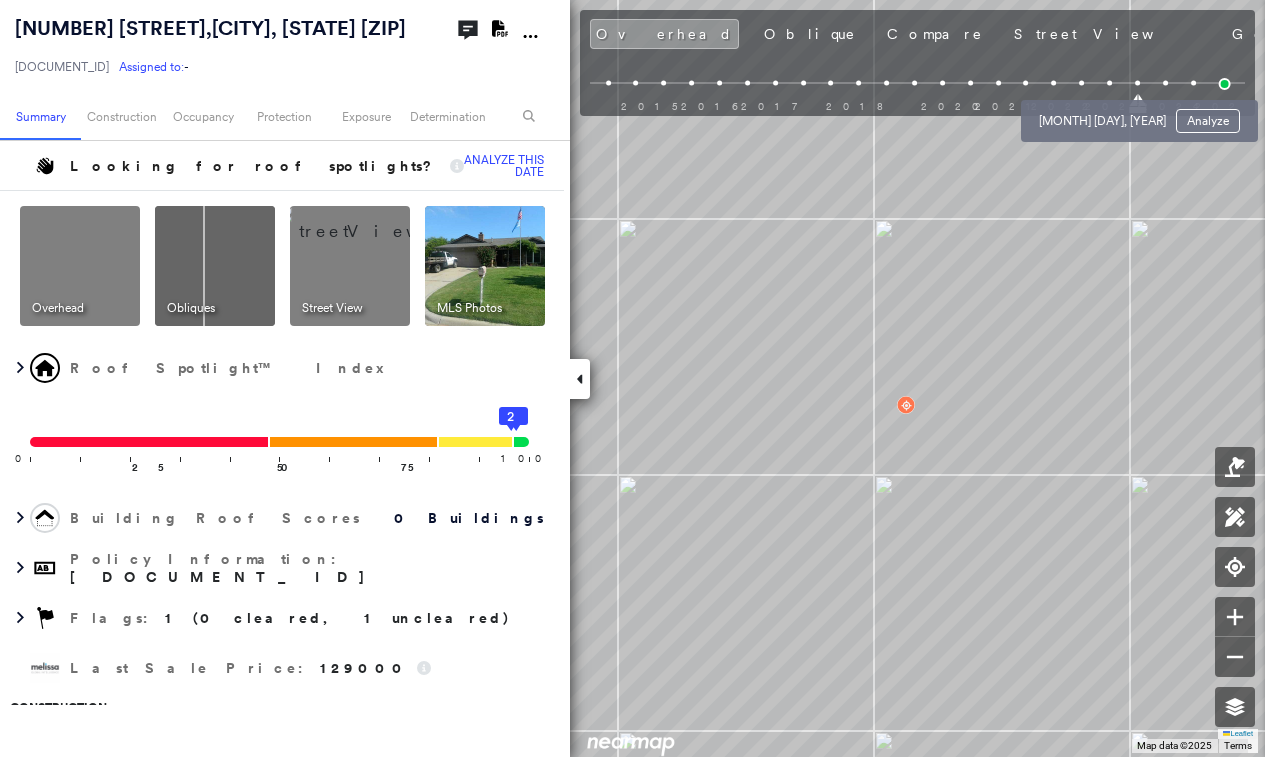 click at bounding box center [1109, 83] 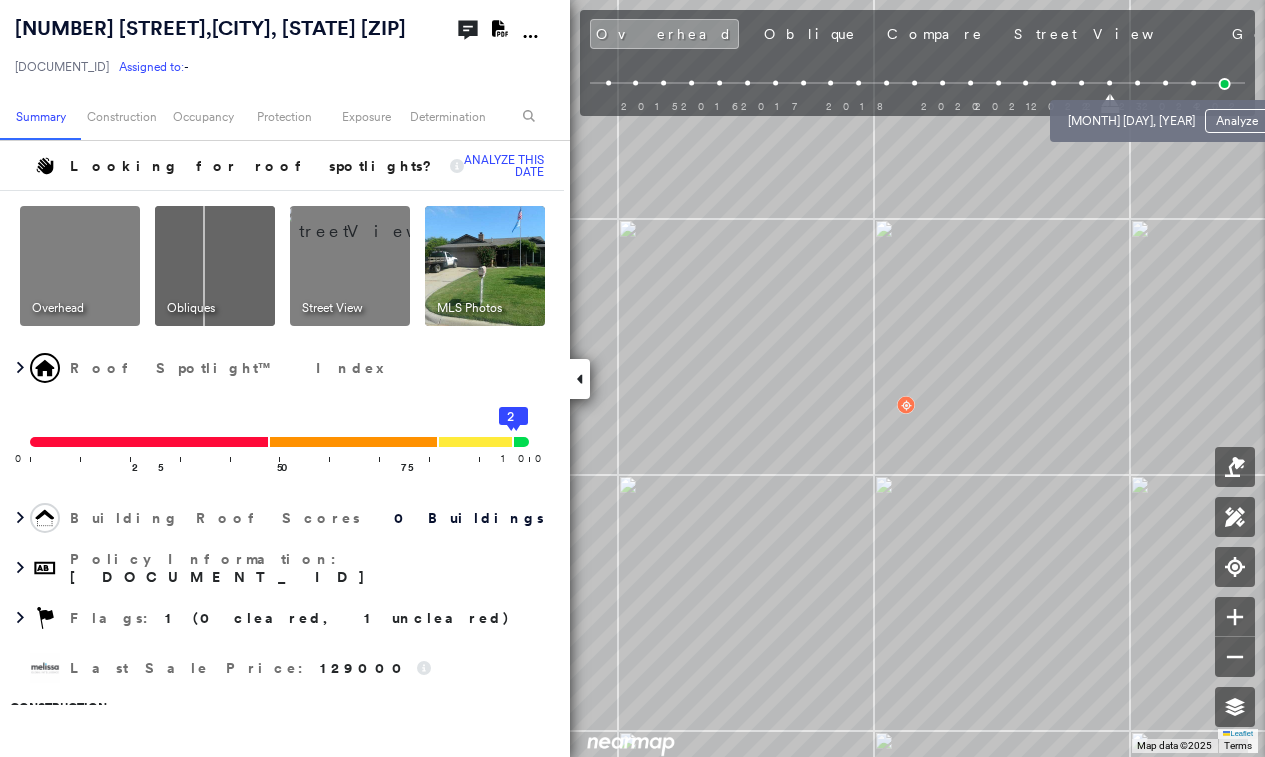 click at bounding box center (1137, 83) 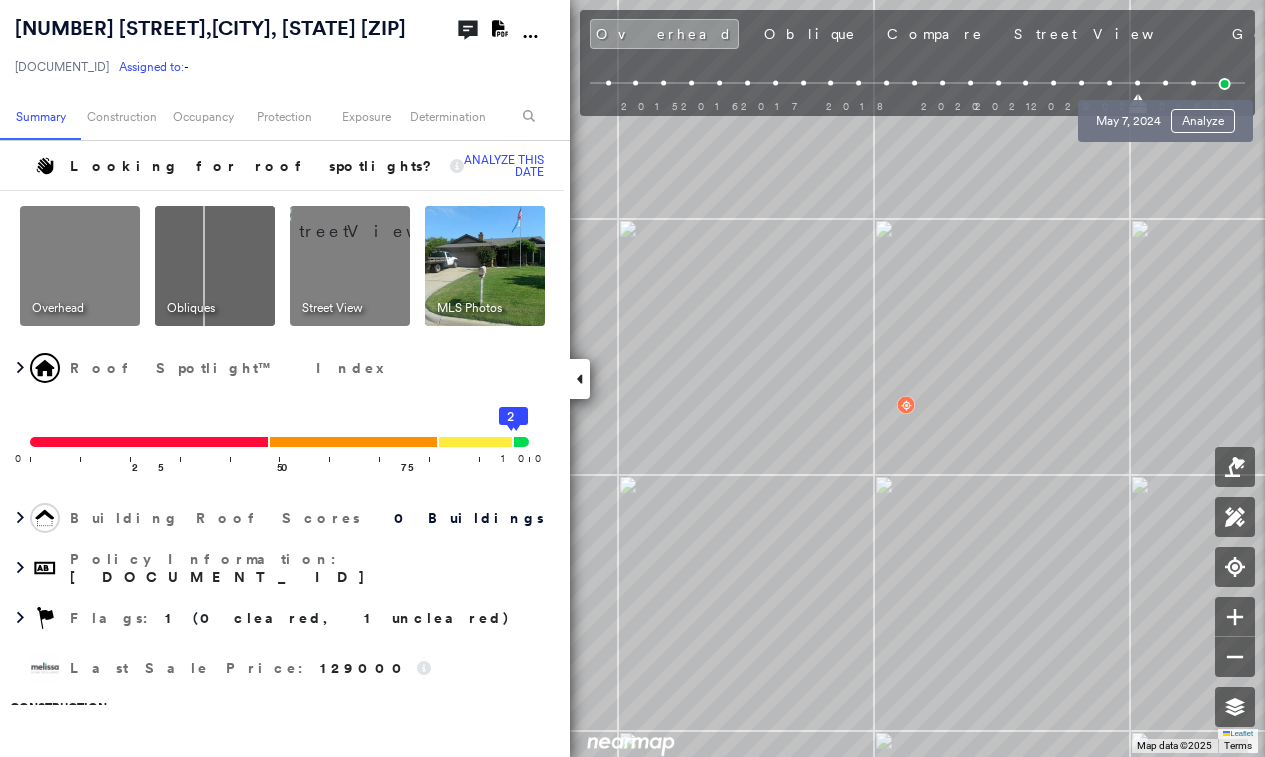 click at bounding box center (1165, 83) 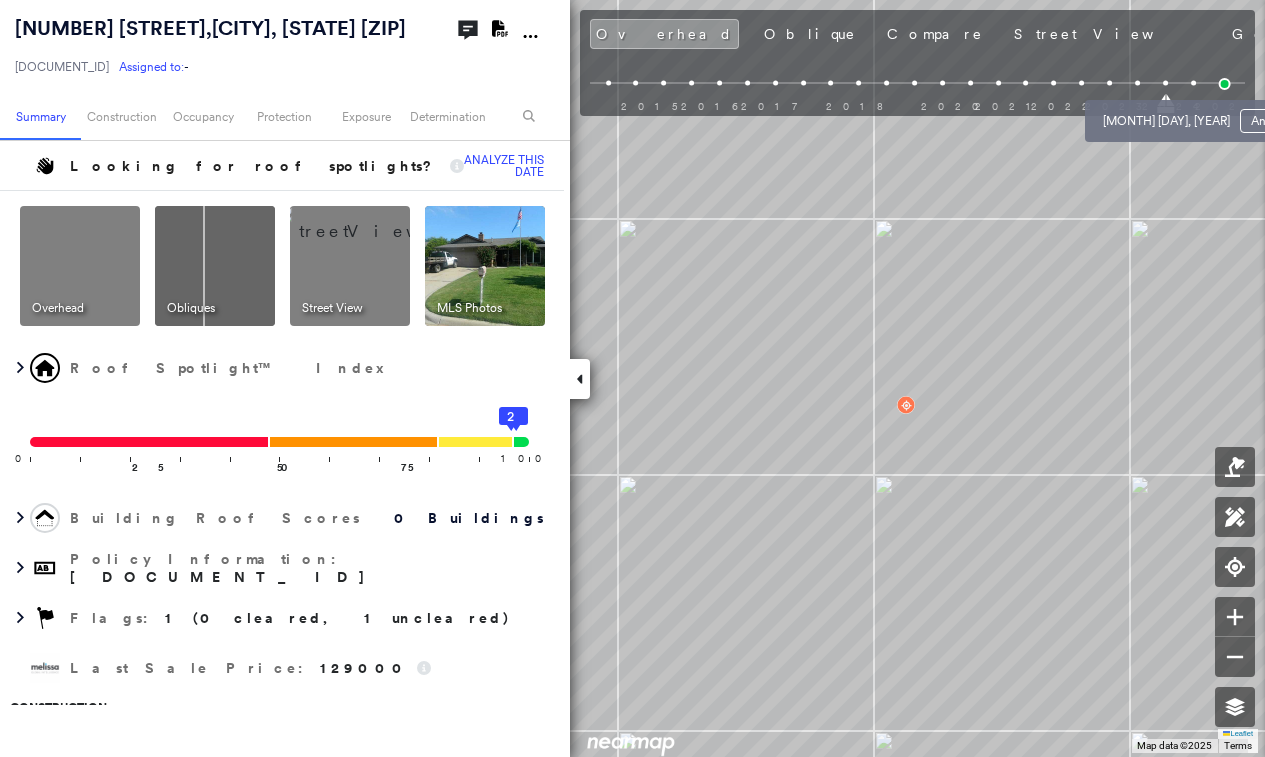 click at bounding box center [1193, 83] 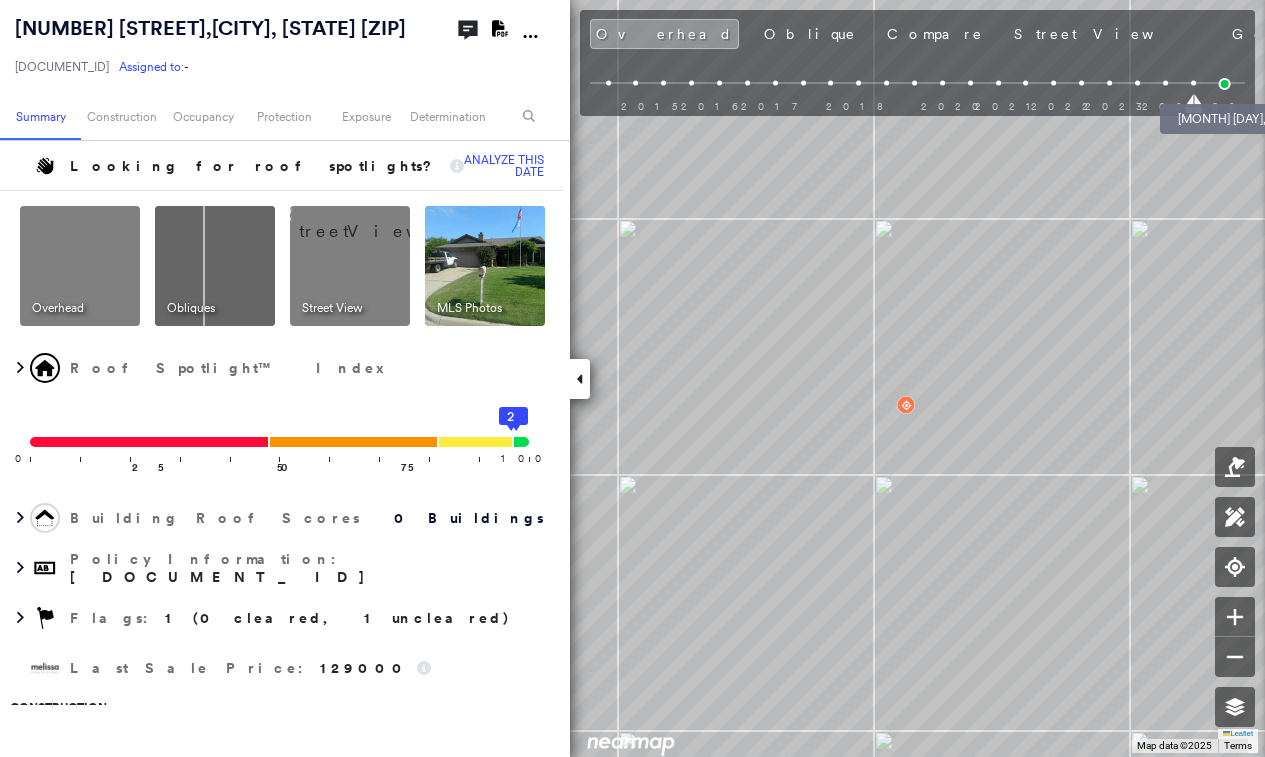 click at bounding box center (1225, 84) 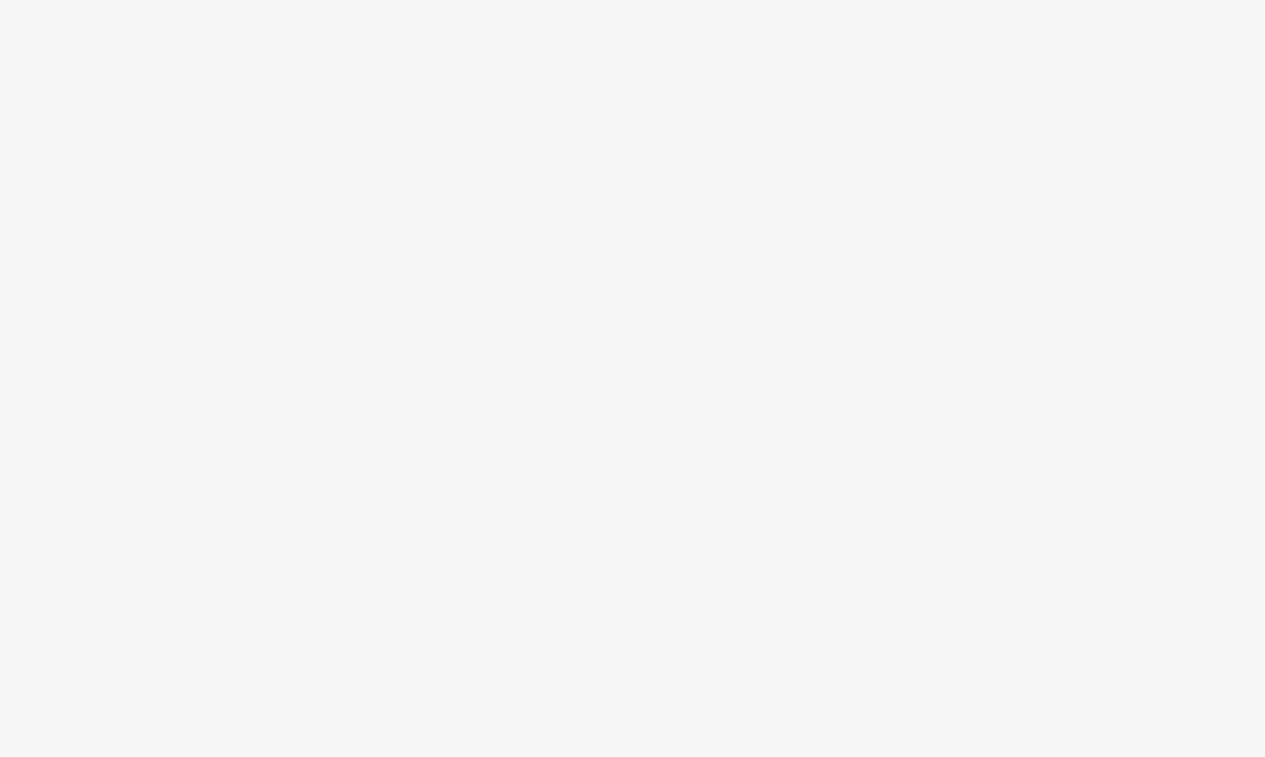 scroll, scrollTop: 0, scrollLeft: 0, axis: both 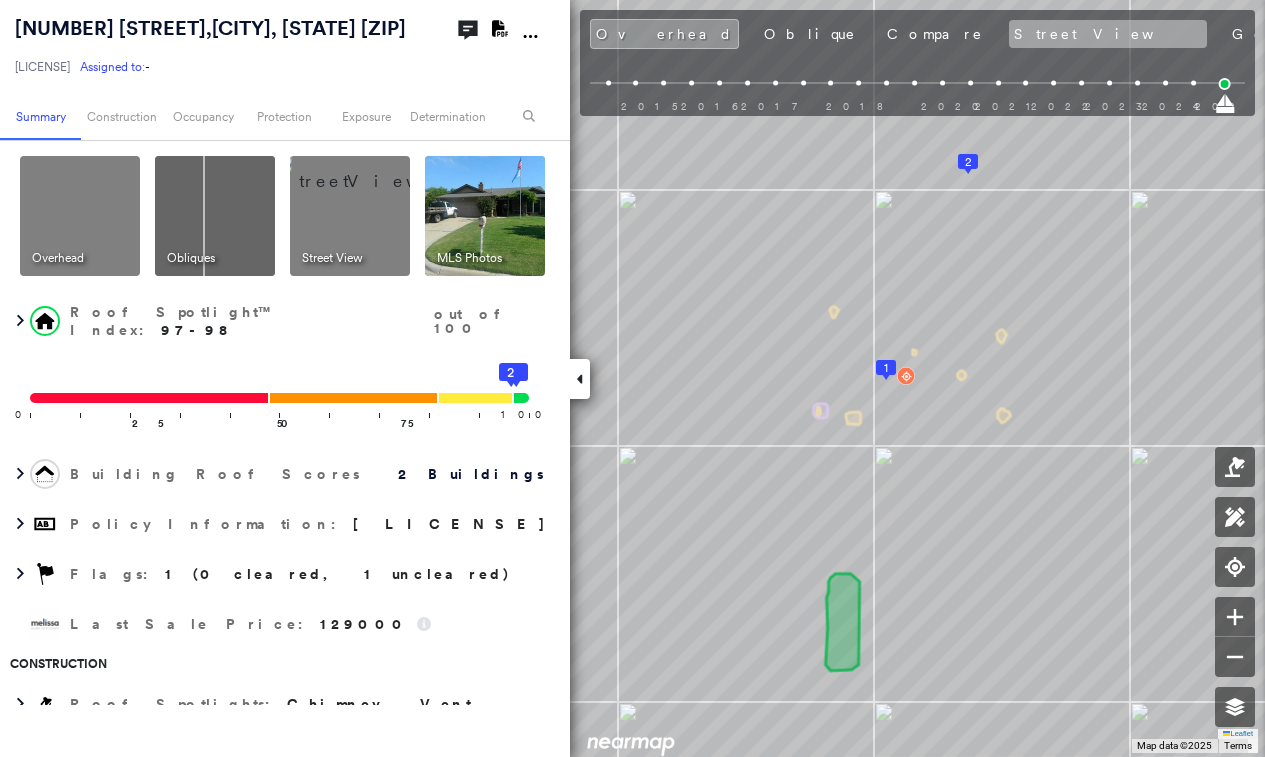 click on "Street View" at bounding box center (1108, 34) 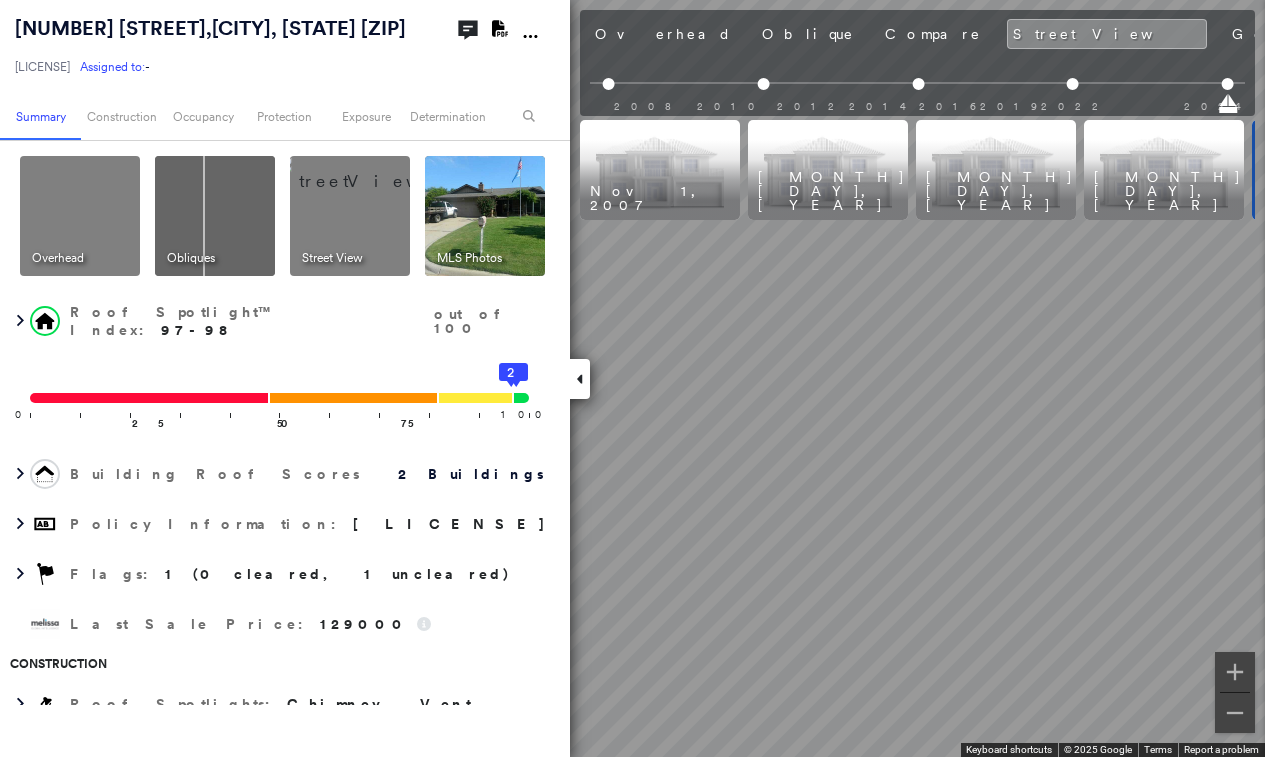 scroll, scrollTop: 0, scrollLeft: 165, axis: horizontal 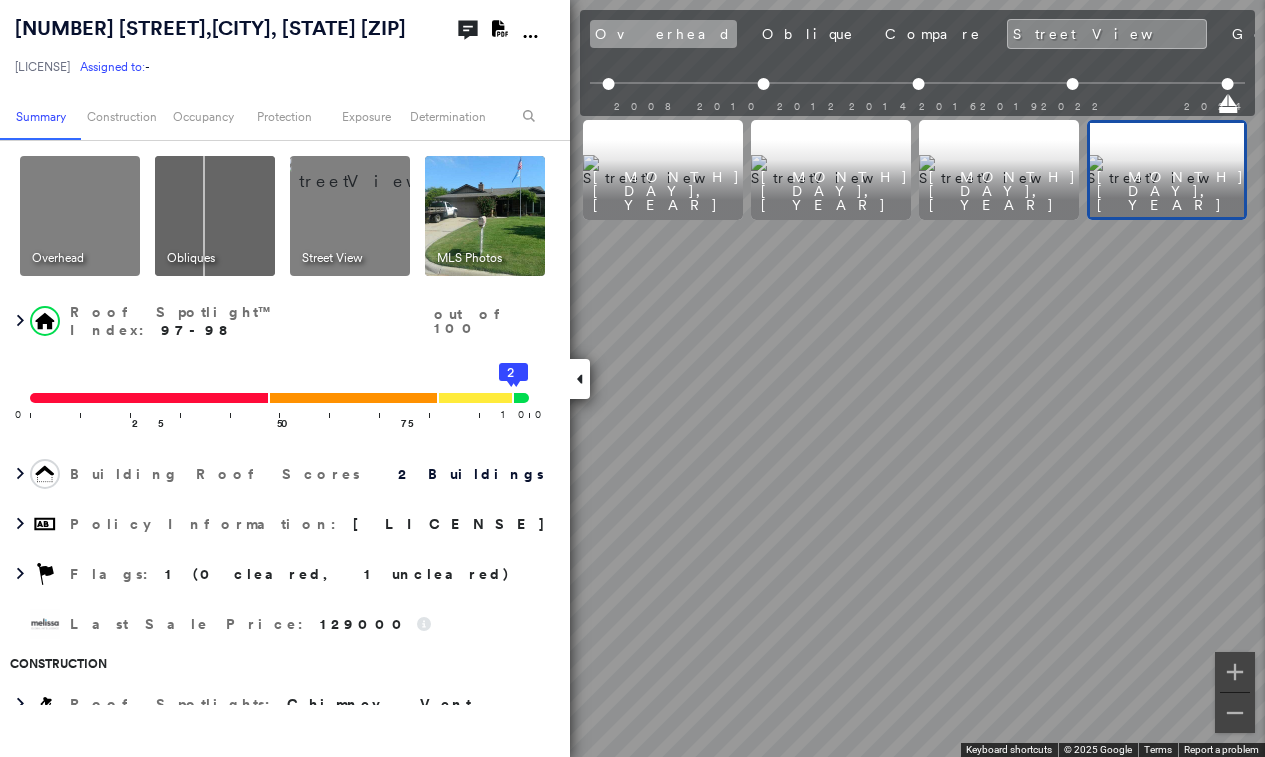 drag, startPoint x: 611, startPoint y: 32, endPoint x: 624, endPoint y: 54, distance: 25.553865 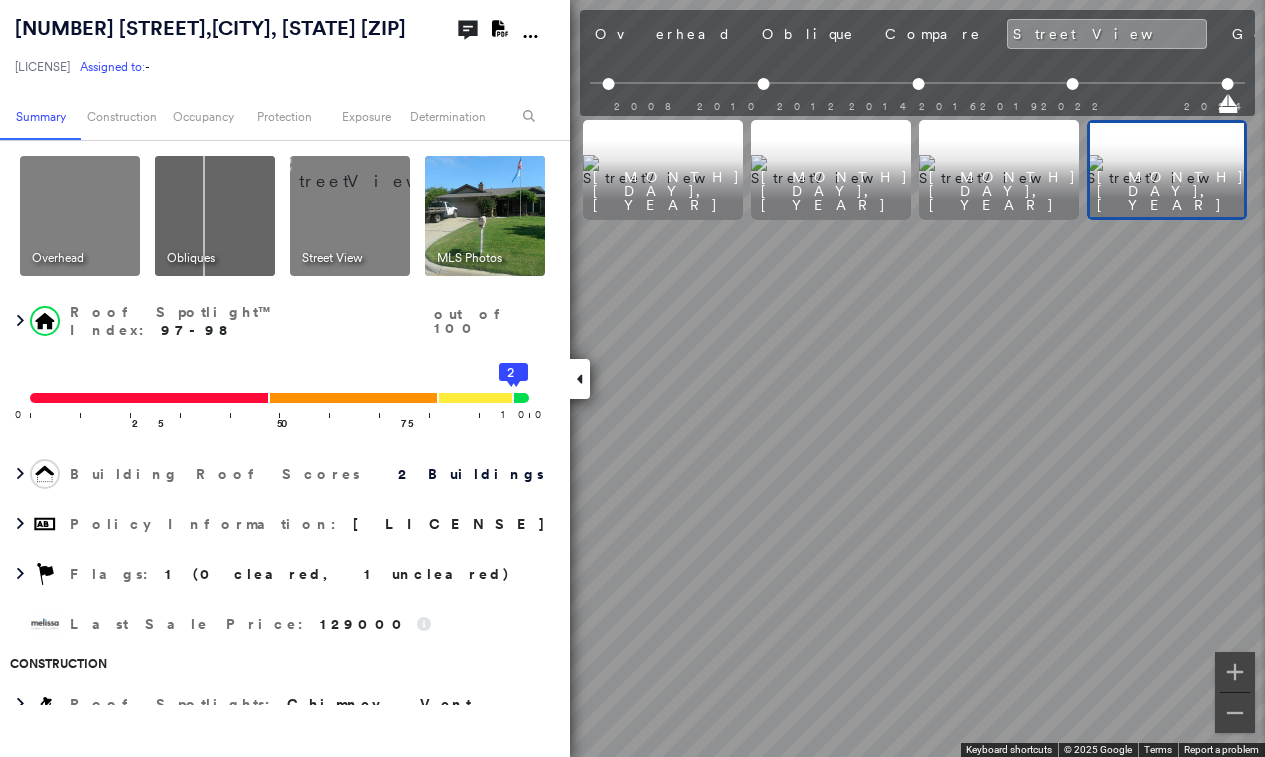 click on "Overhead" at bounding box center (663, 34) 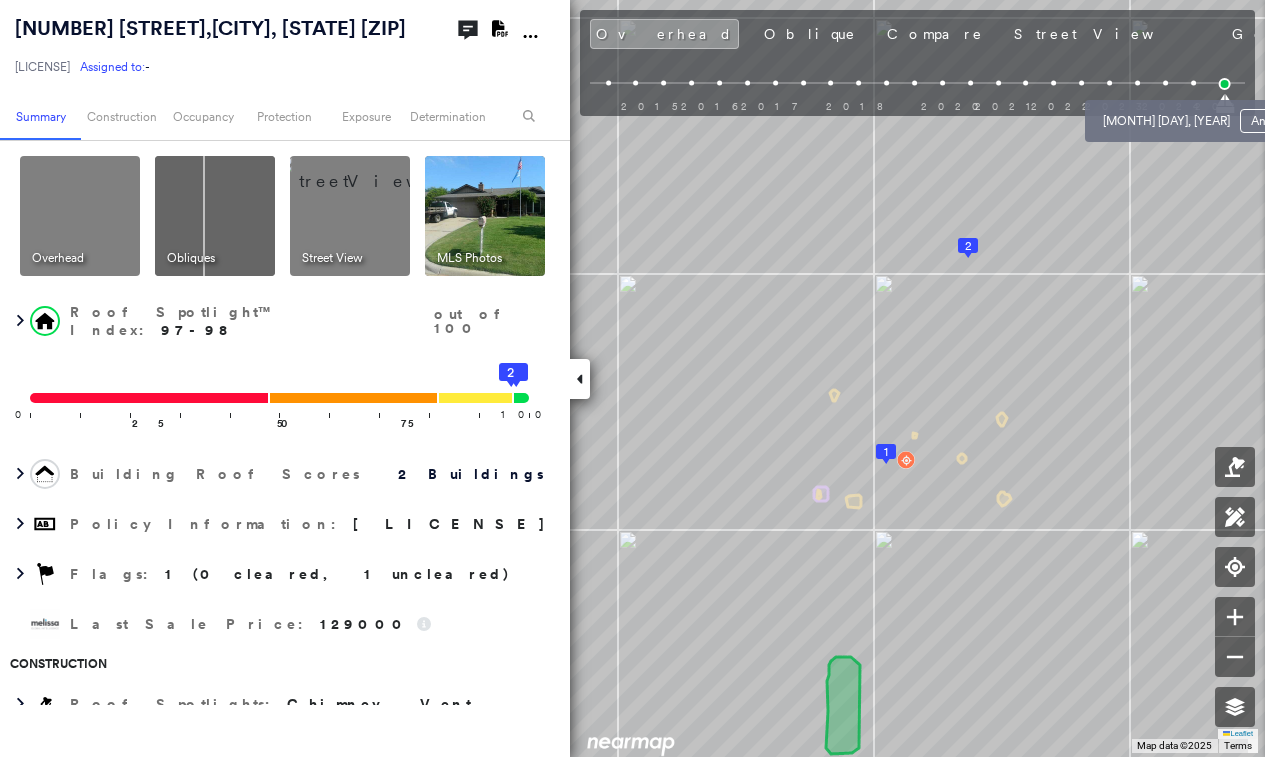 click on "Dec 17, 2024 Analyze" at bounding box center (1203, 115) 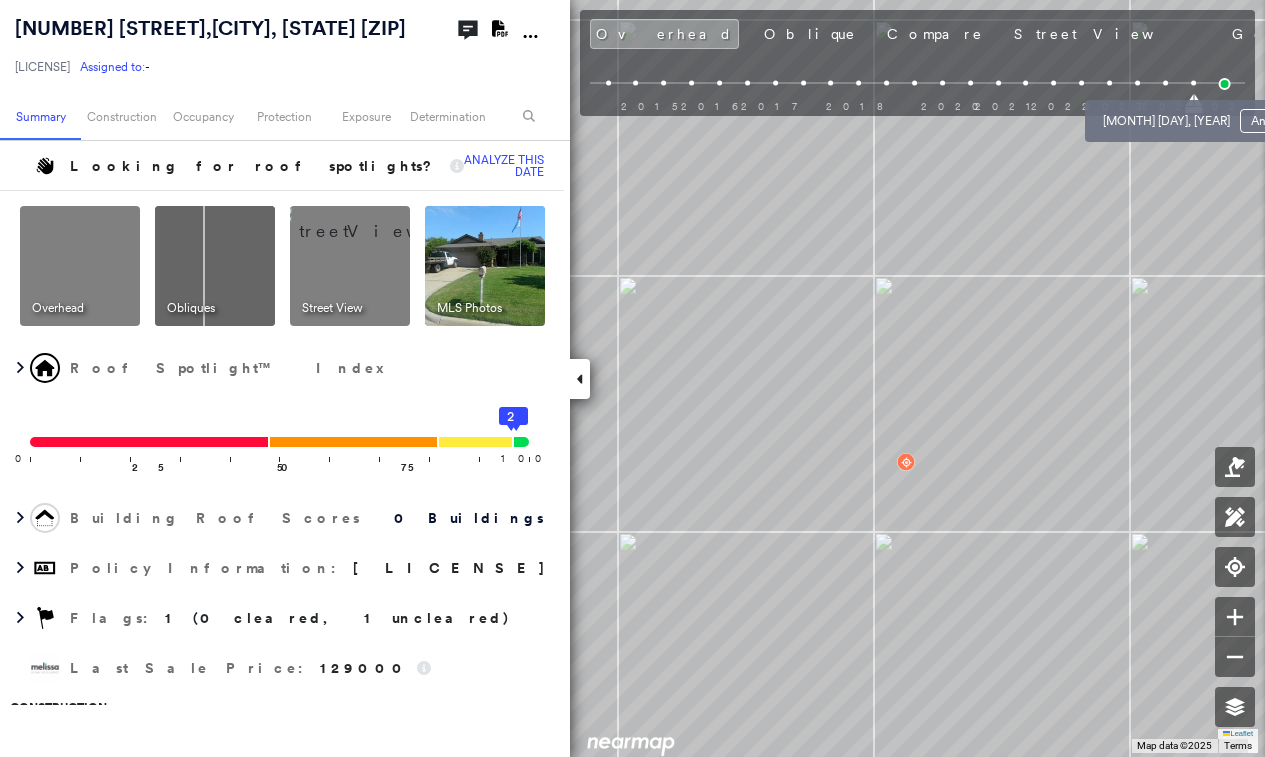 click on "Dec 17, 2024 Analyze" at bounding box center [1203, 115] 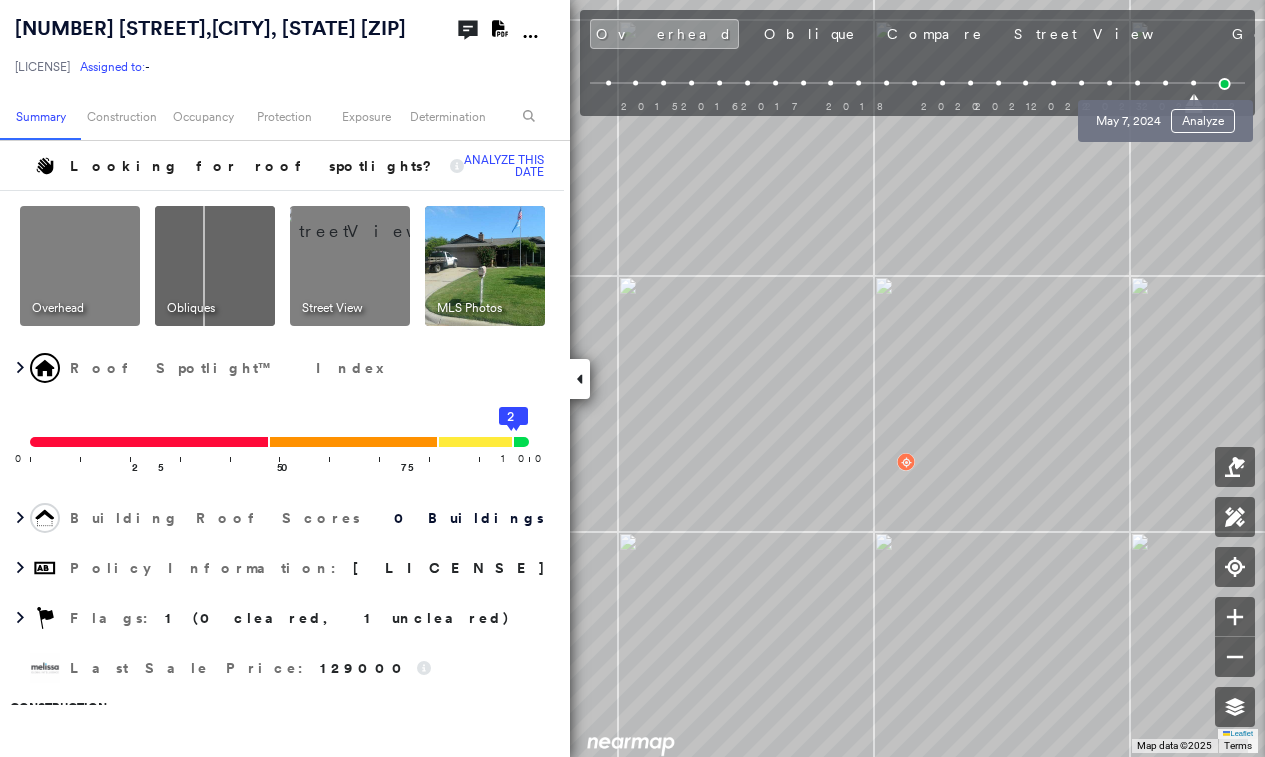 click at bounding box center (1165, 83) 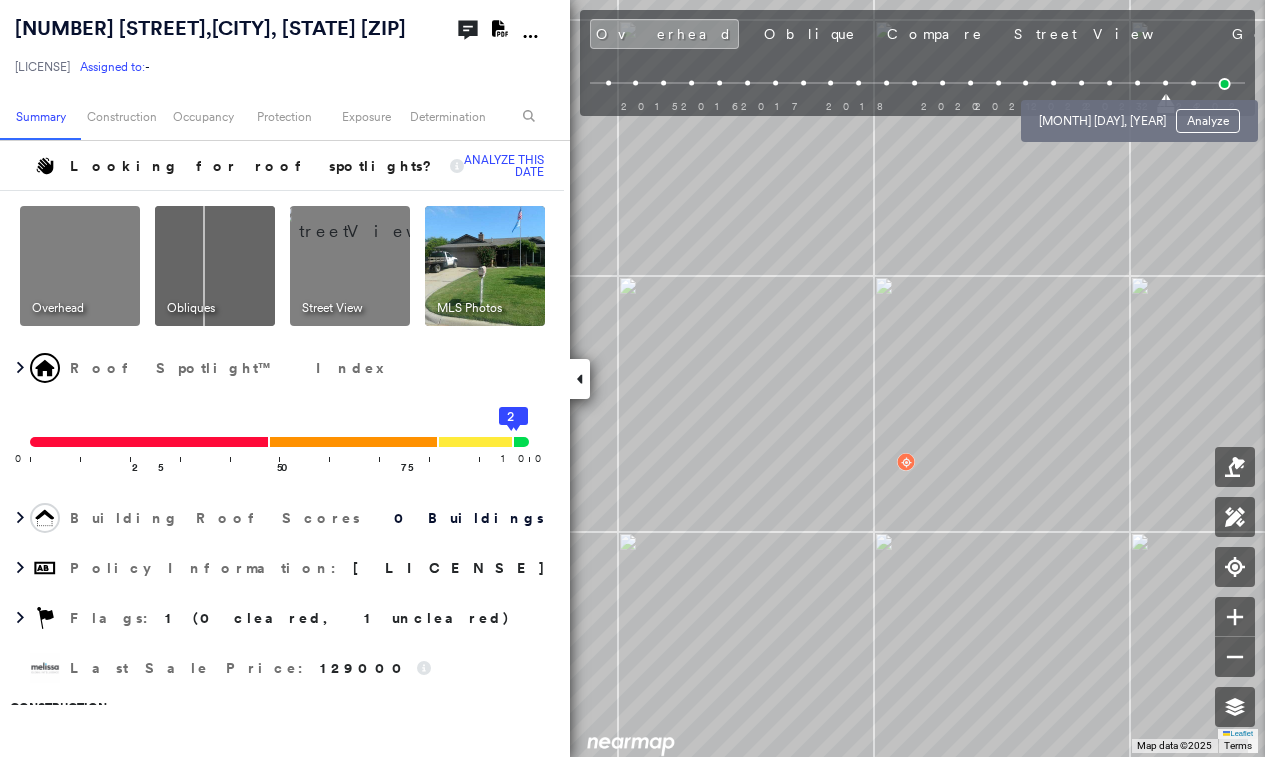 click at bounding box center [1109, 83] 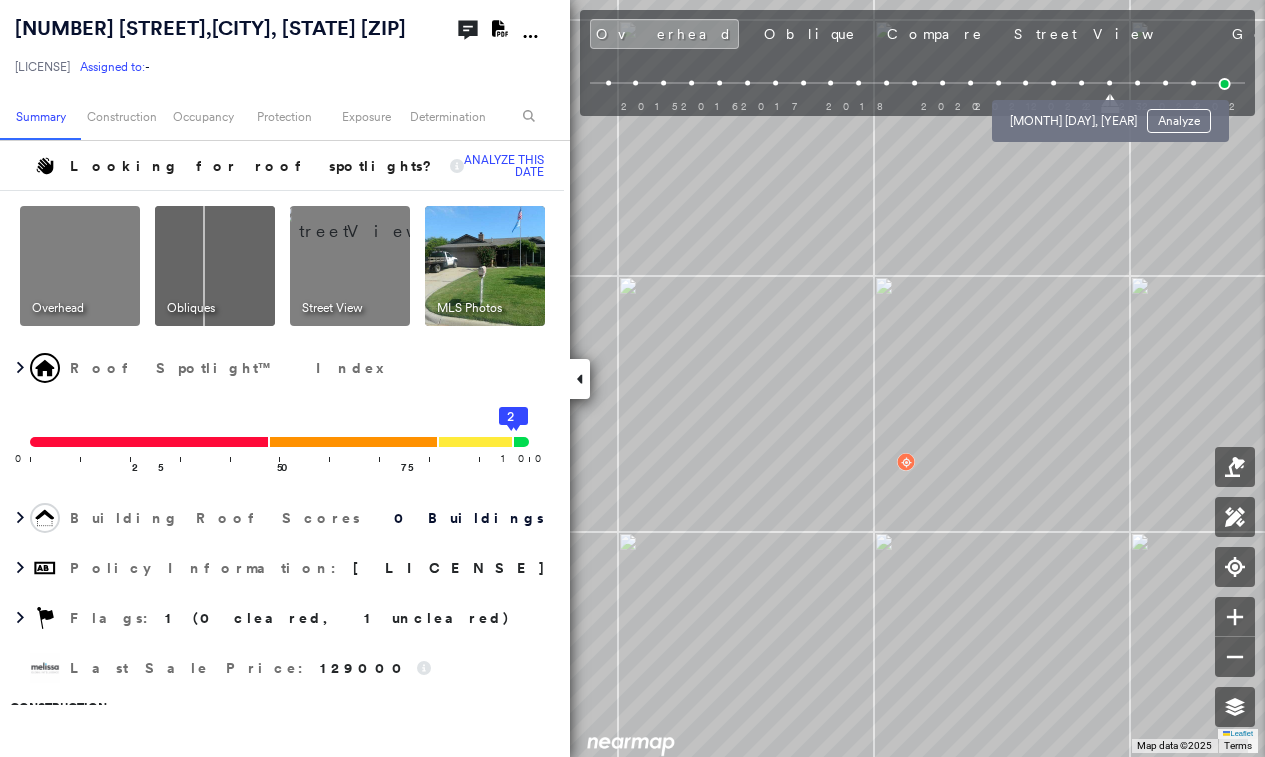 click at bounding box center (1081, 83) 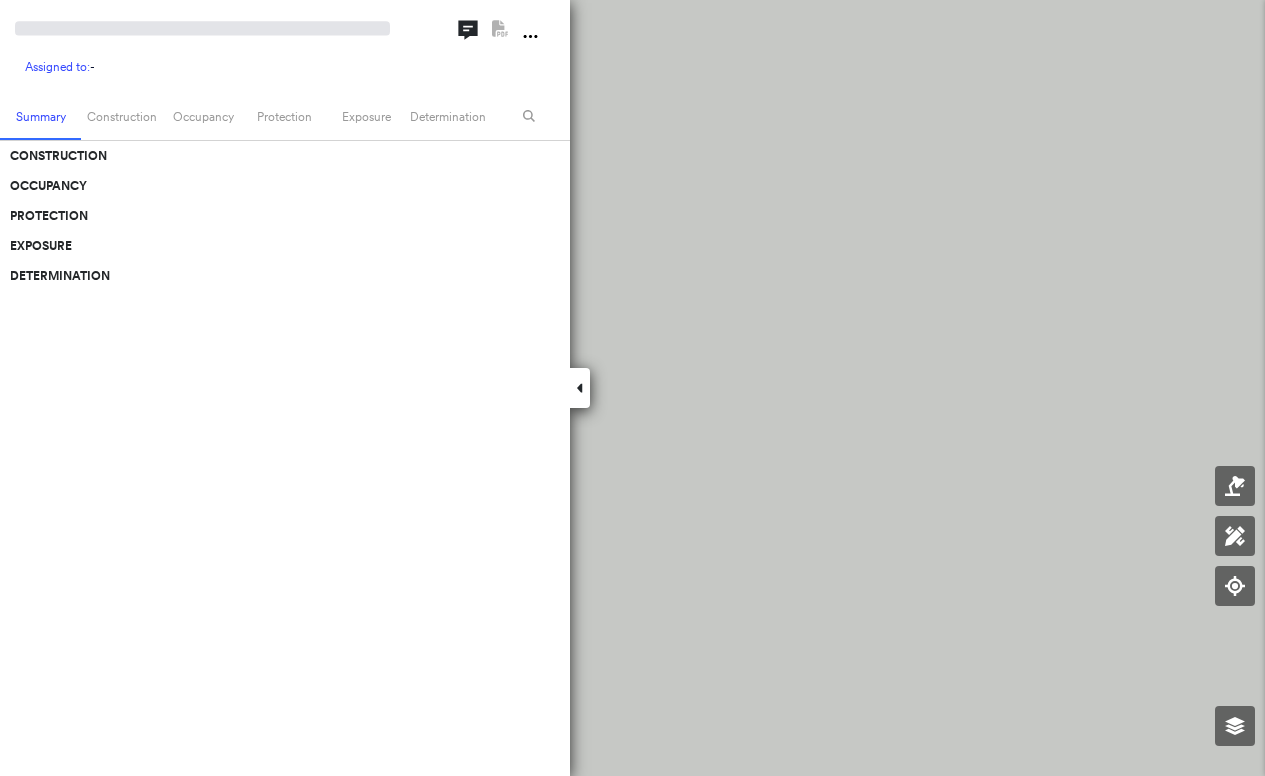 scroll, scrollTop: 0, scrollLeft: 0, axis: both 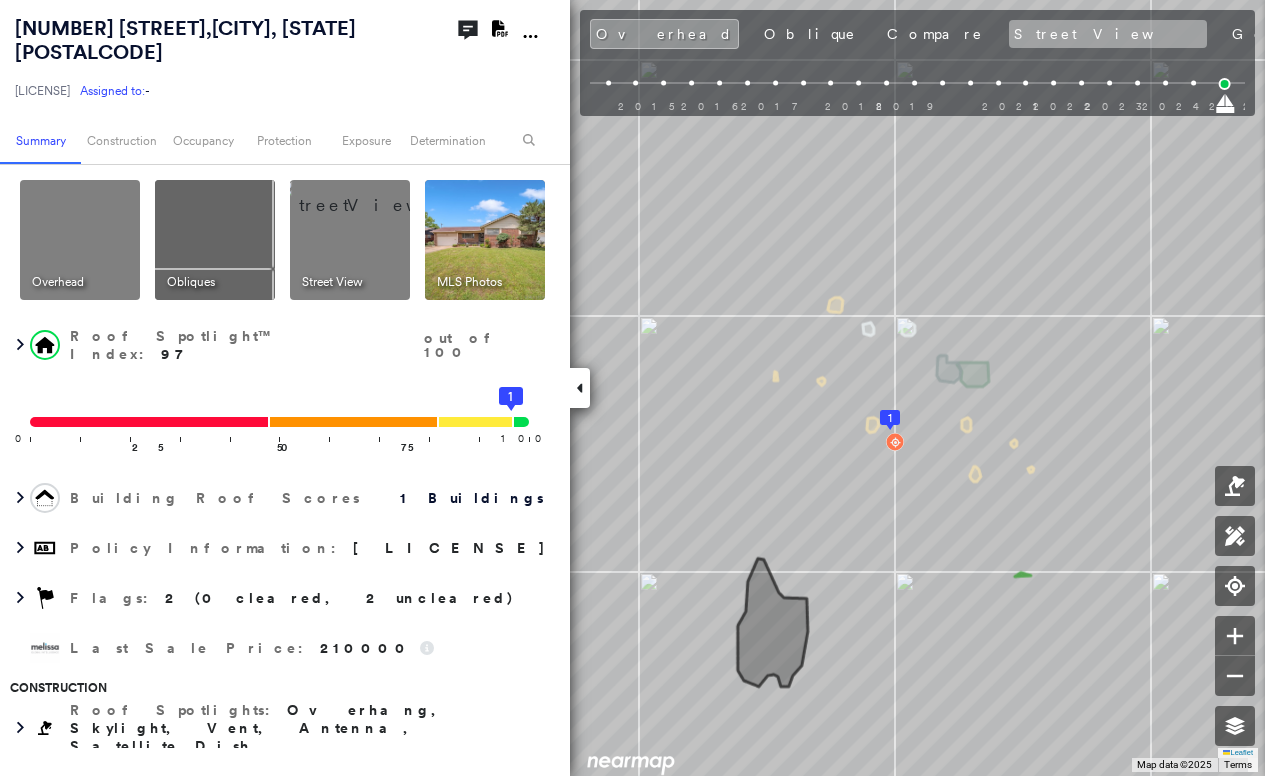 drag, startPoint x: 866, startPoint y: 34, endPoint x: 875, endPoint y: 62, distance: 29.410883 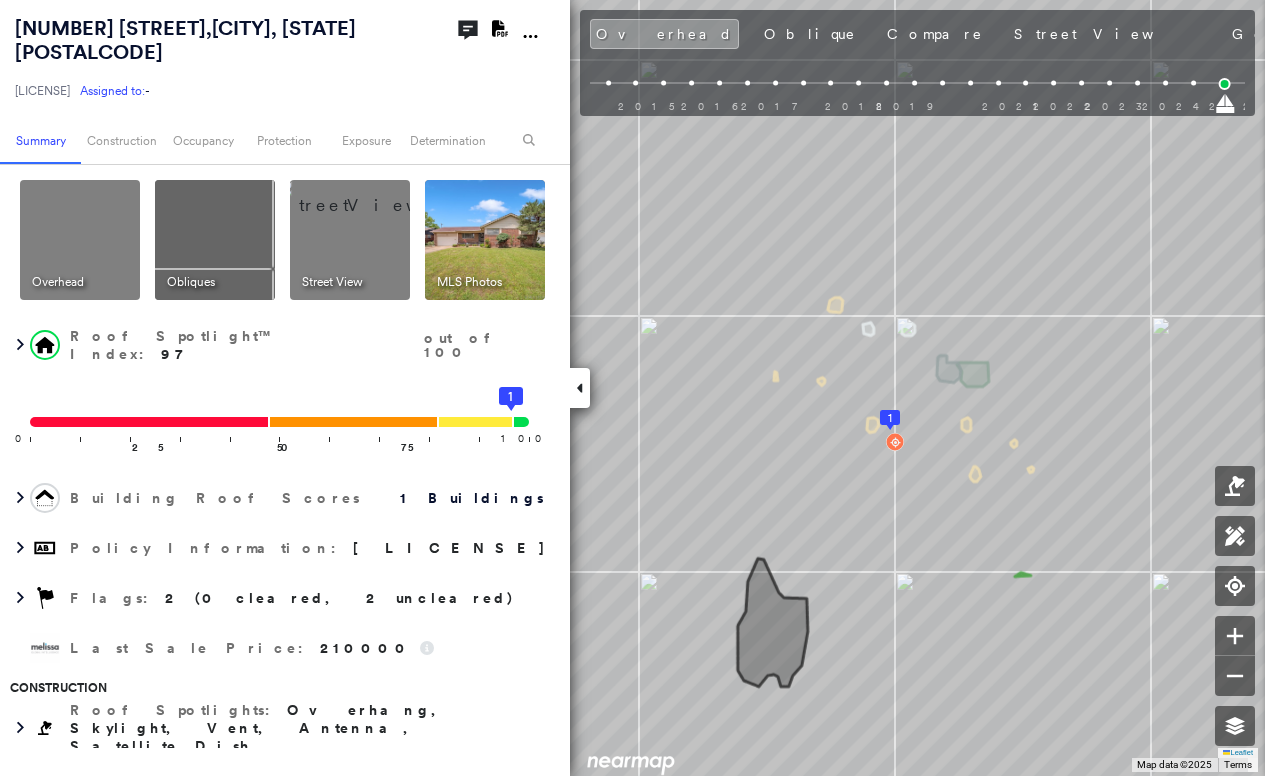 click on "Street View" at bounding box center [1108, 34] 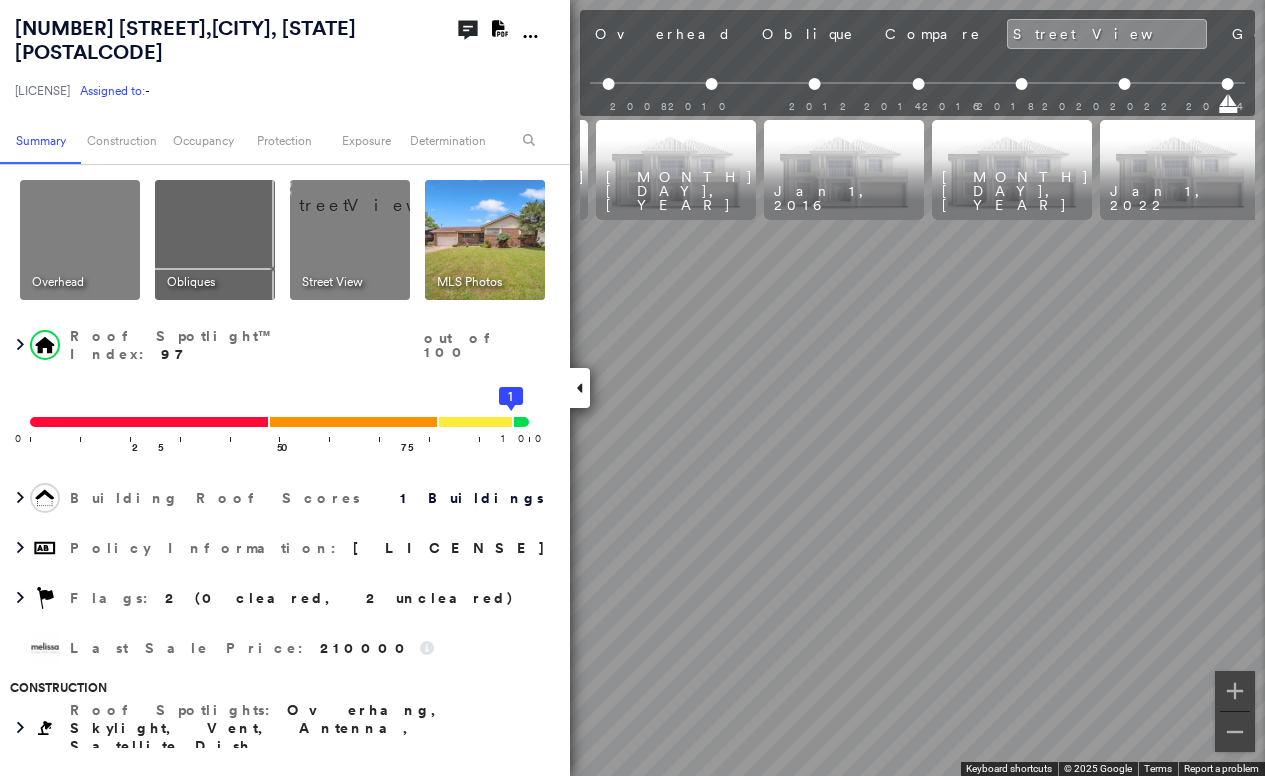 scroll, scrollTop: 0, scrollLeft: 501, axis: horizontal 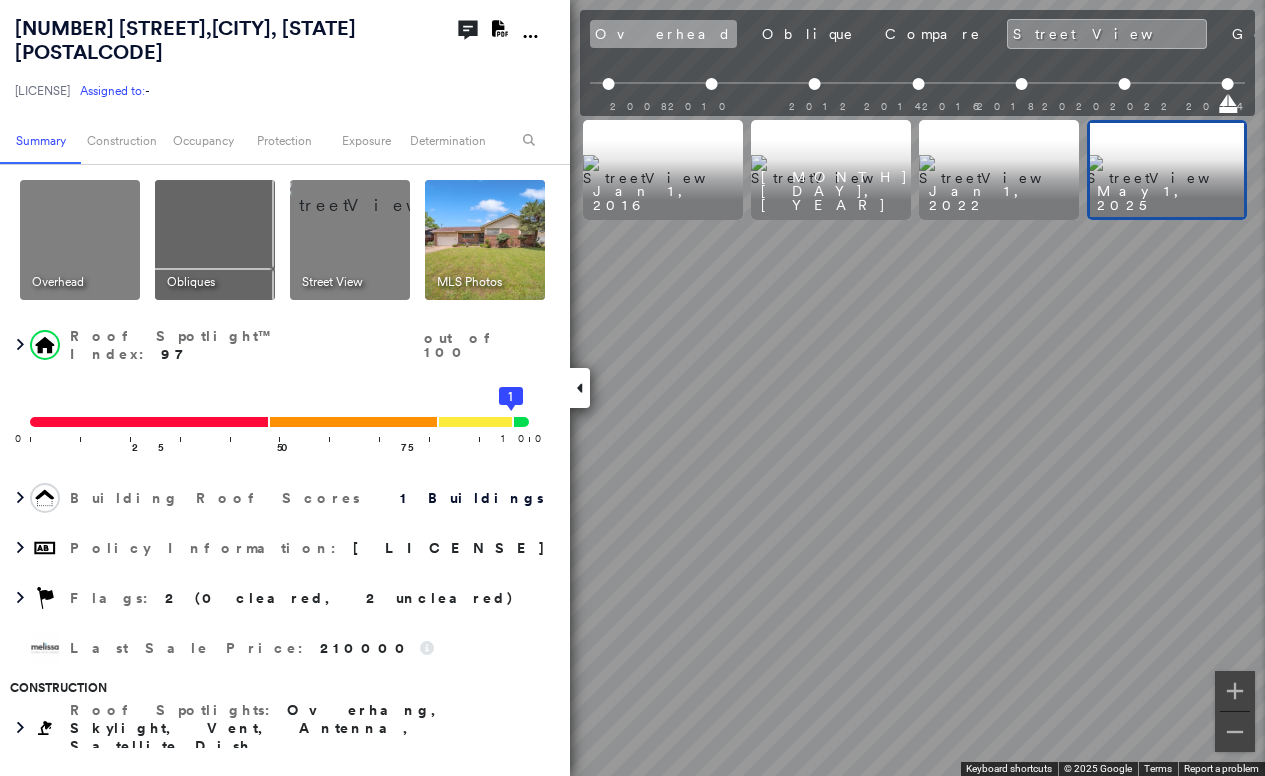 click on "Overhead" at bounding box center [663, 34] 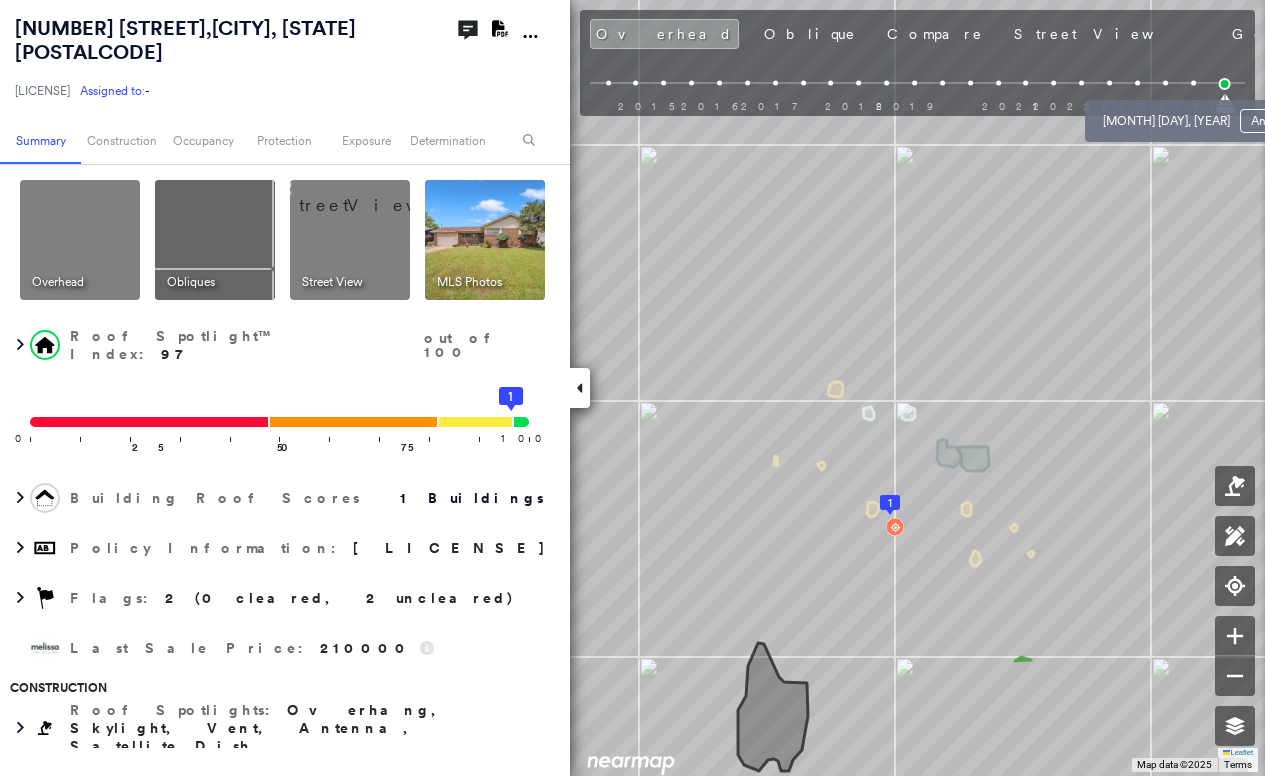 click at bounding box center (1193, 83) 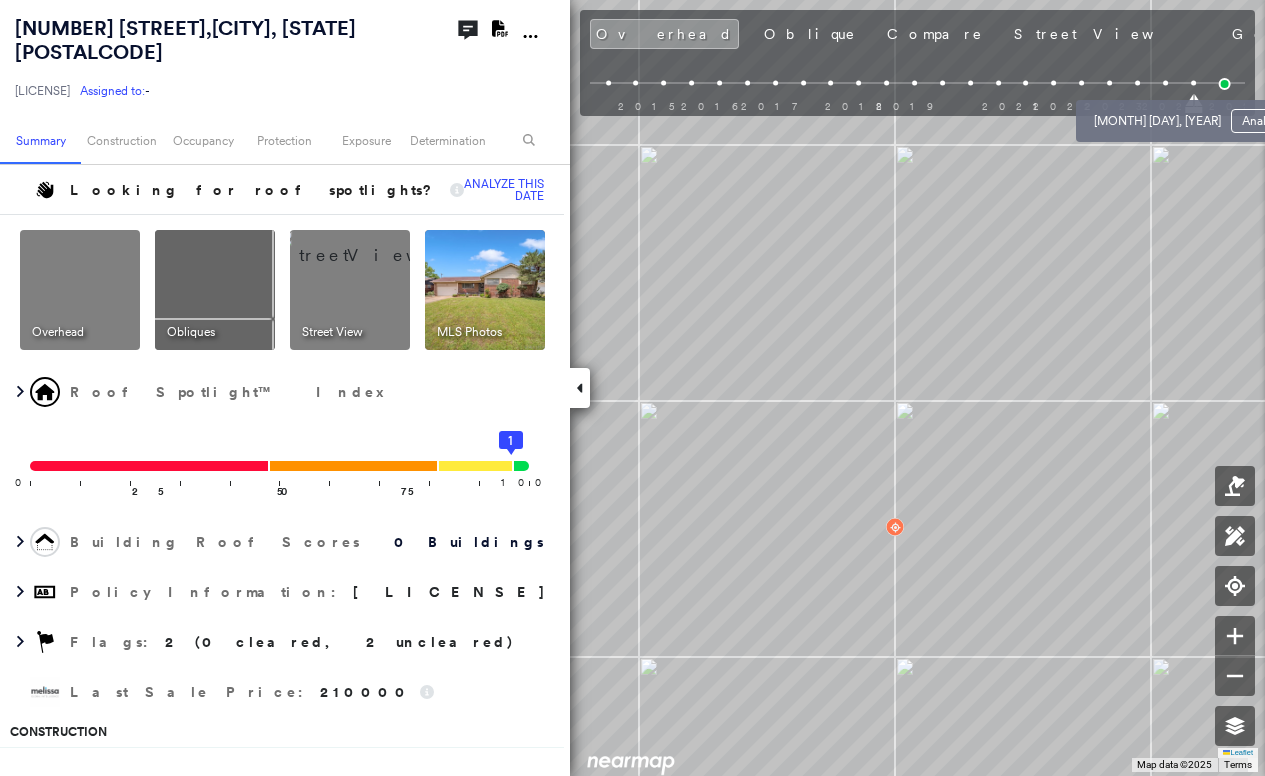 click at bounding box center (1165, 83) 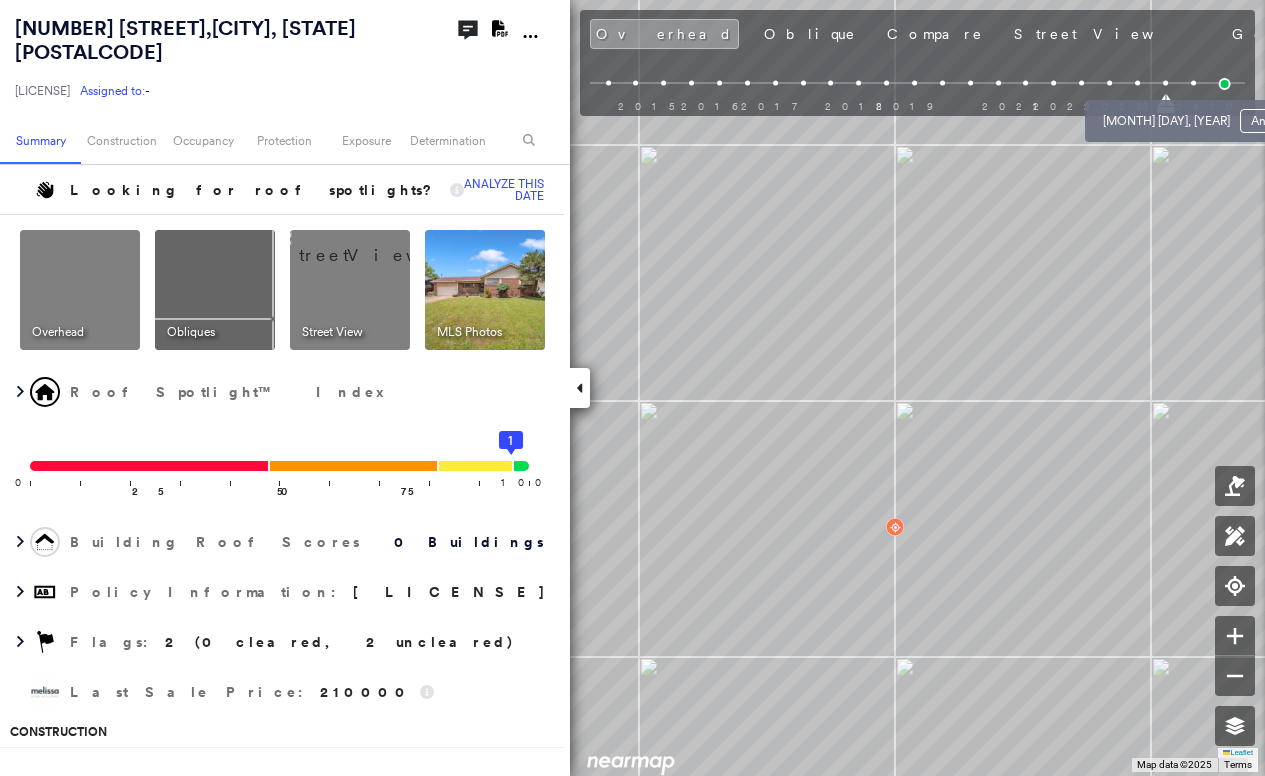 click at bounding box center [1193, 83] 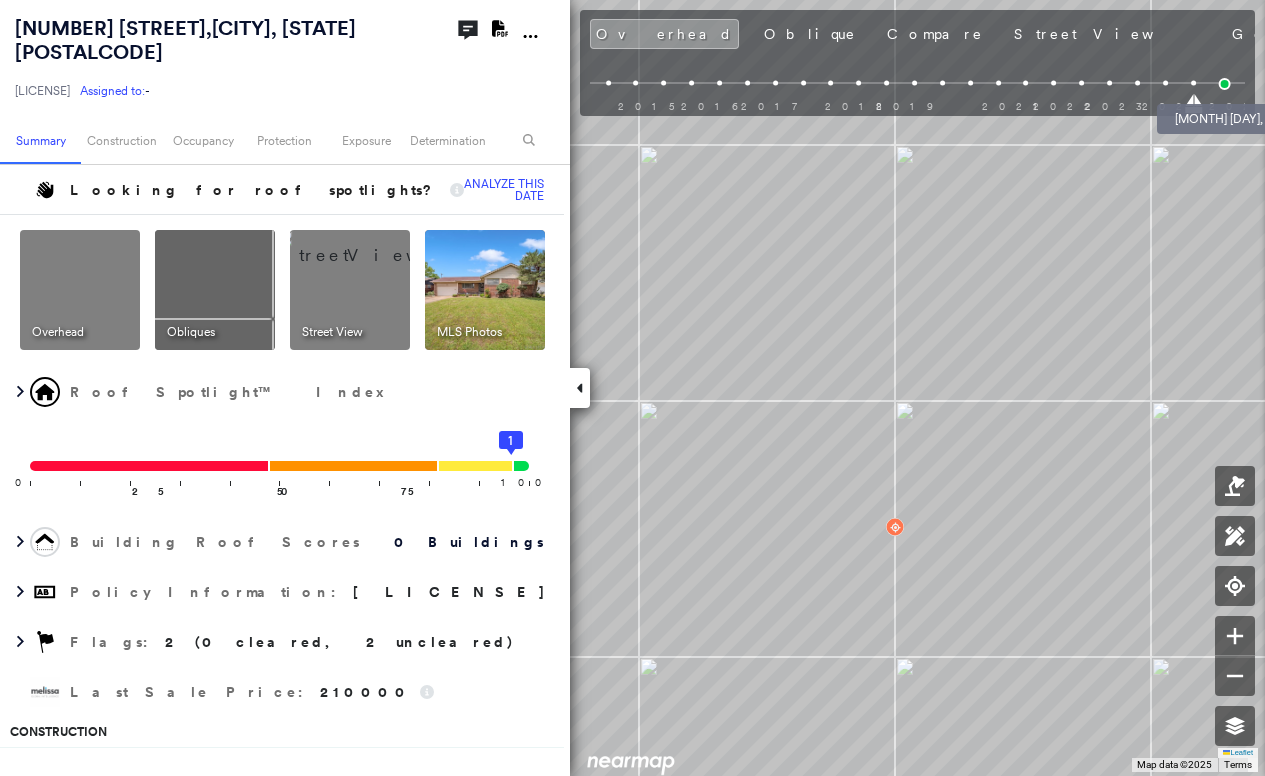 click at bounding box center (1225, 84) 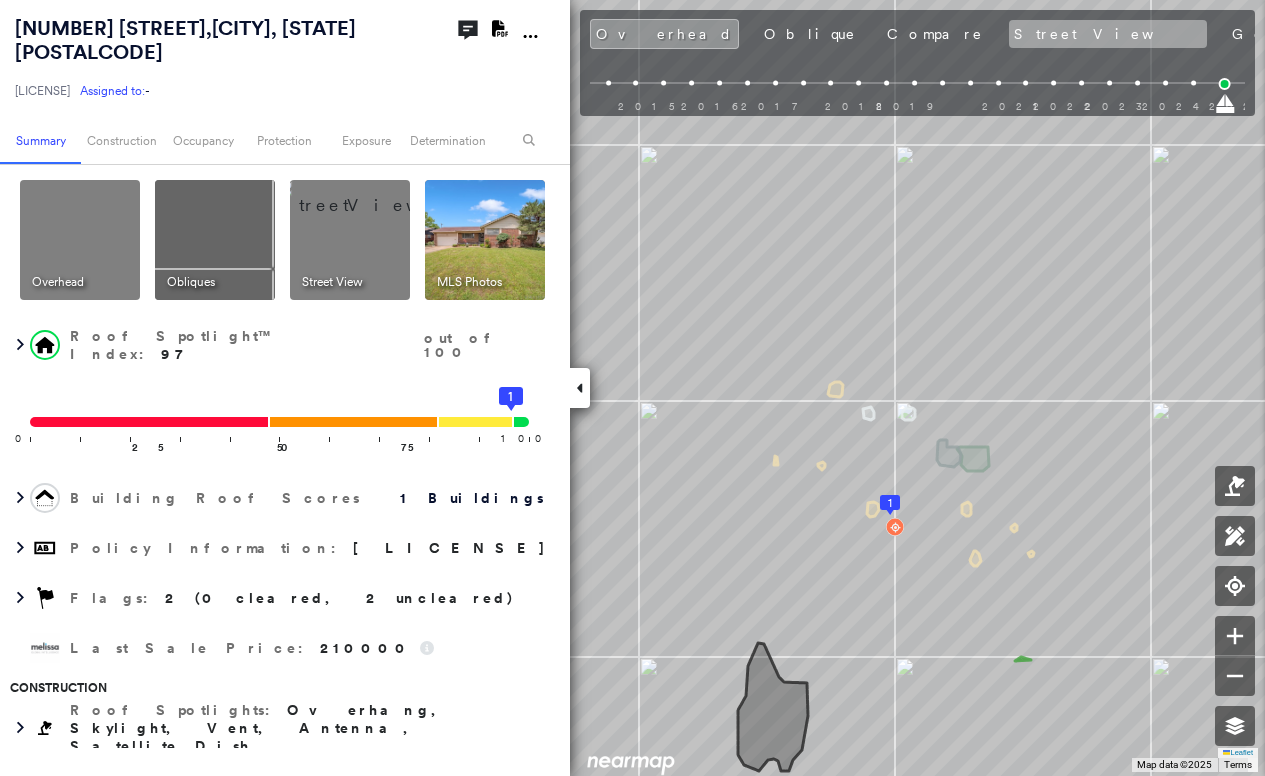 click on "Street View" at bounding box center (1108, 34) 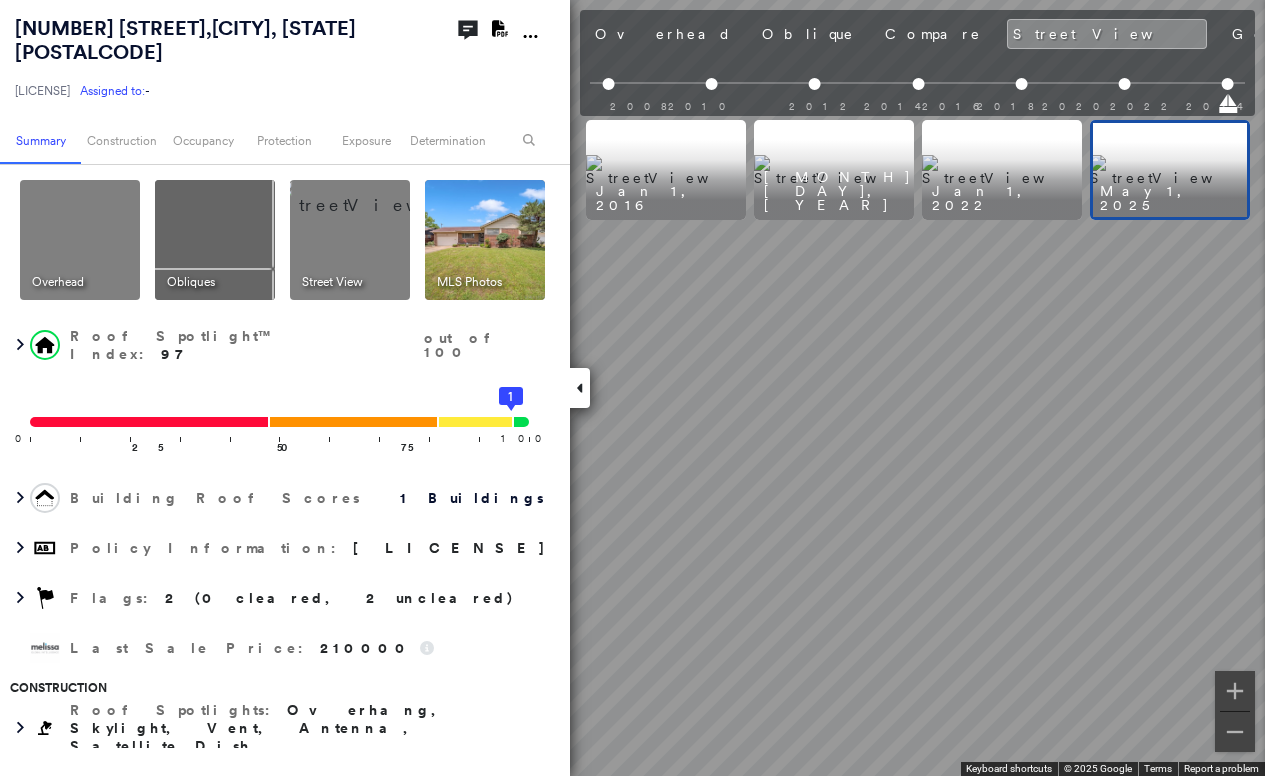 scroll, scrollTop: 0, scrollLeft: 501, axis: horizontal 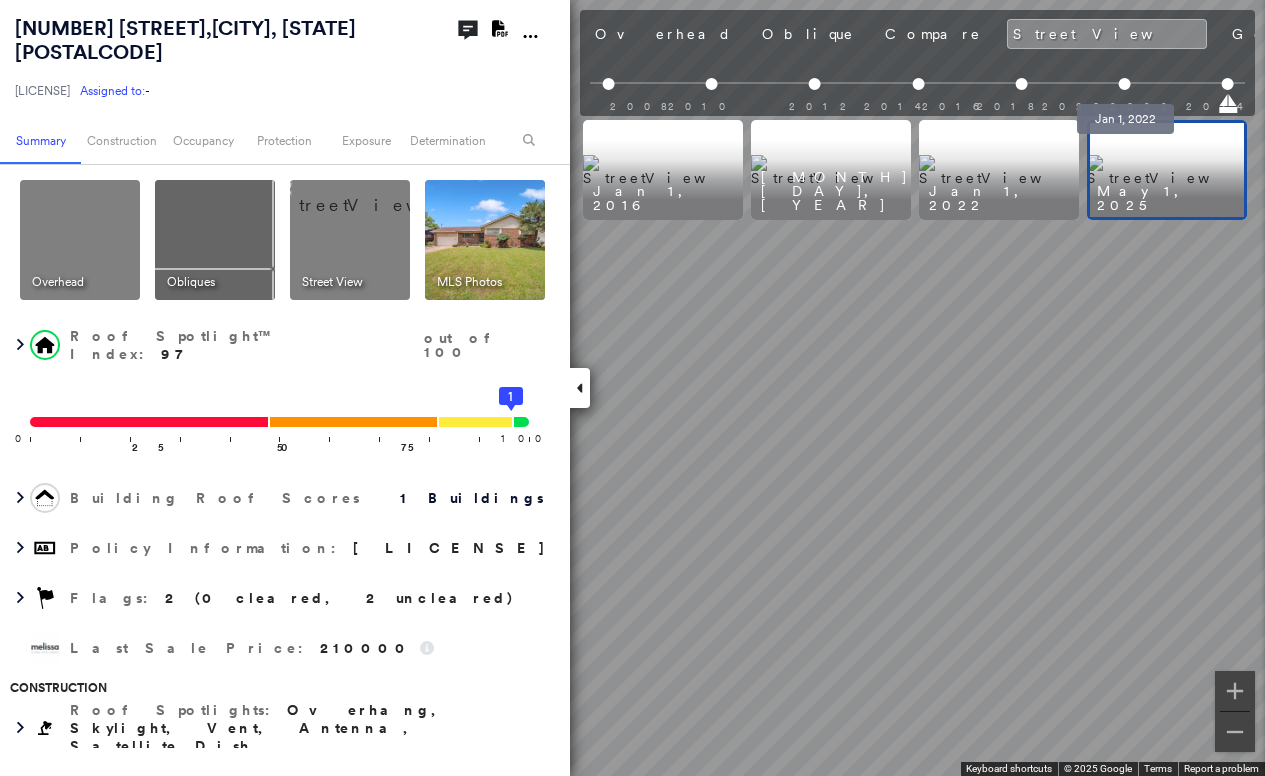 click at bounding box center (1125, 84) 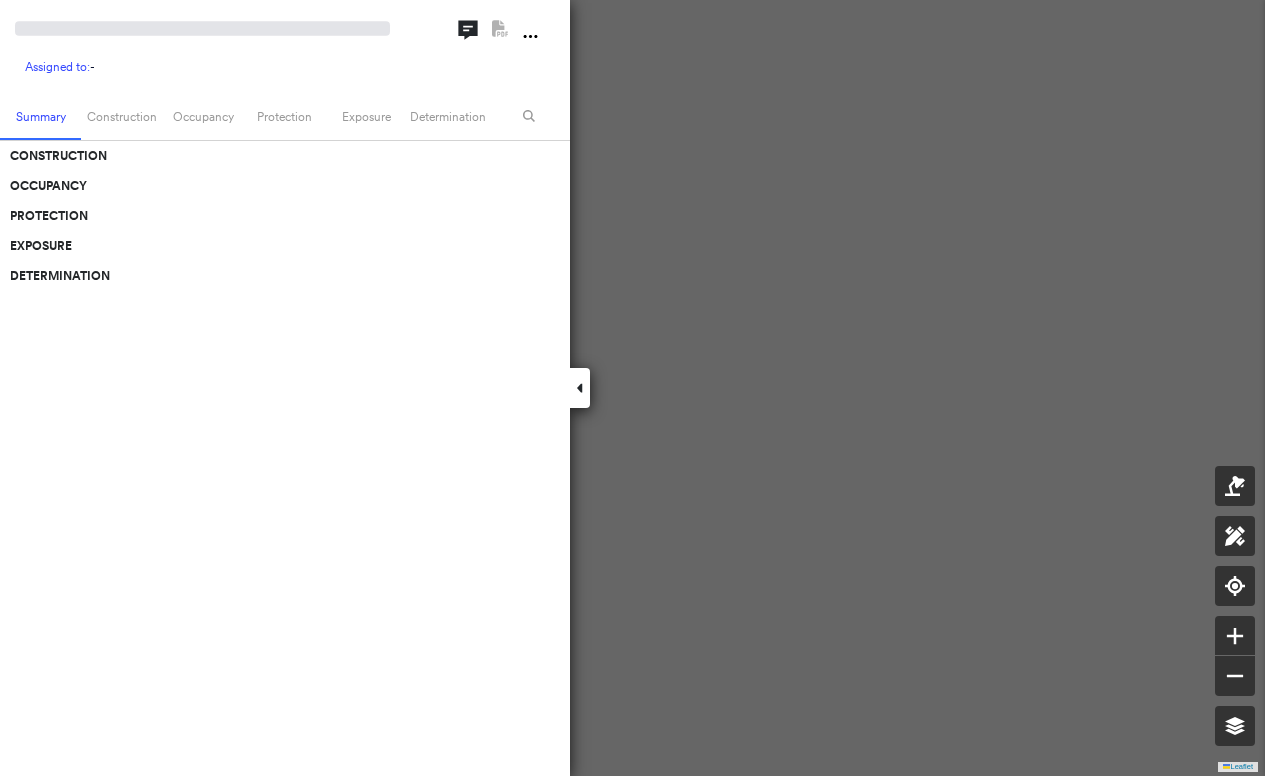 scroll, scrollTop: 0, scrollLeft: 0, axis: both 